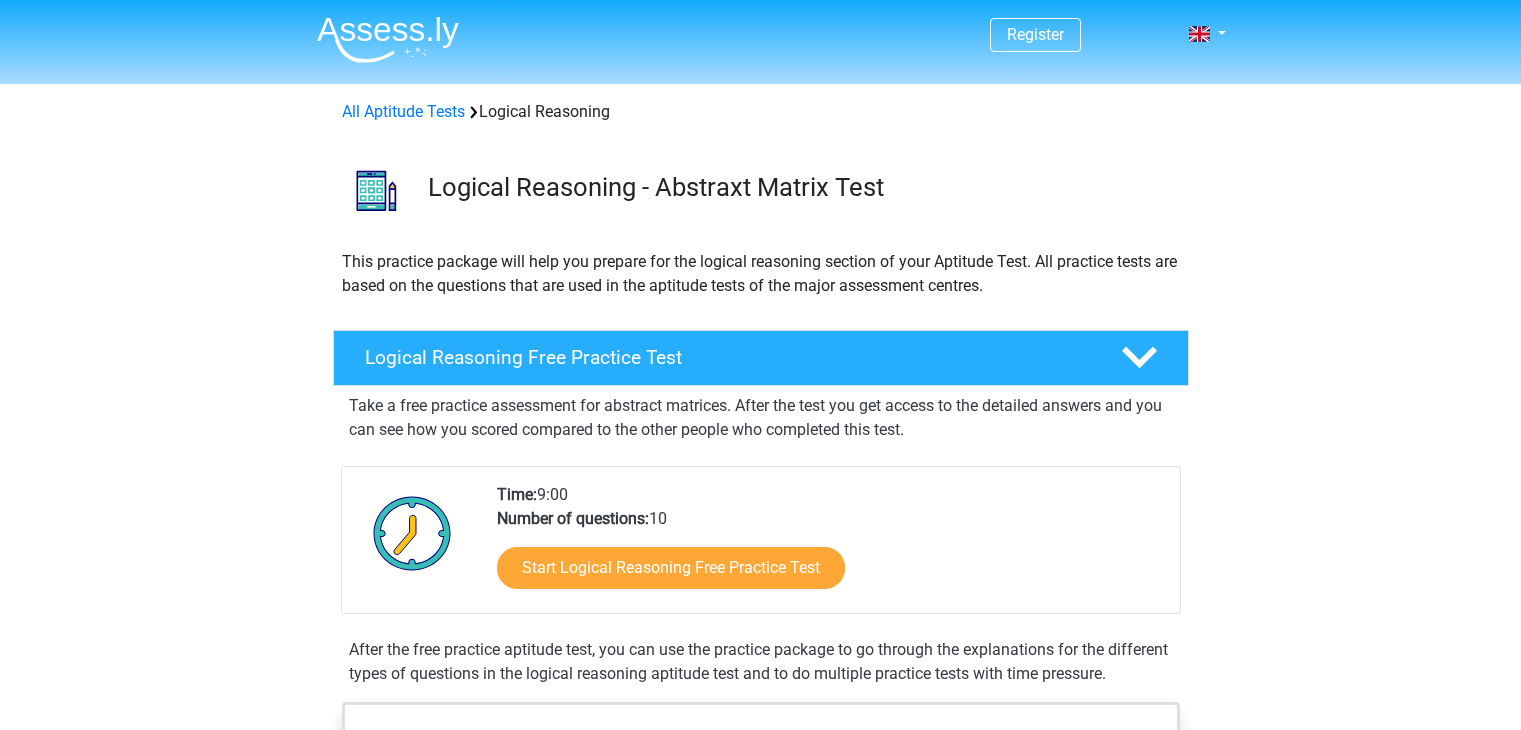 scroll, scrollTop: 0, scrollLeft: 0, axis: both 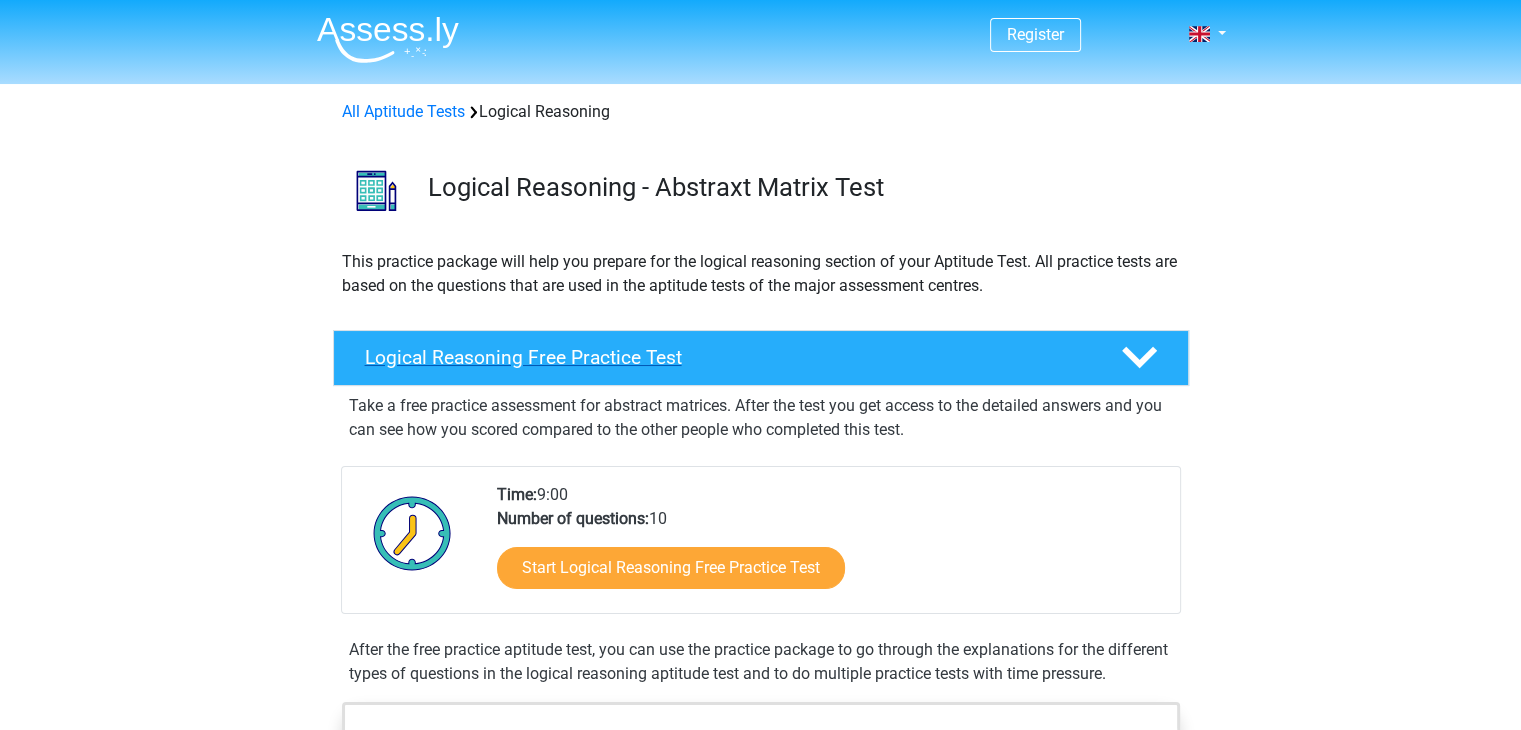 click on "Logical Reasoning
Free Practice Test" at bounding box center [727, 357] 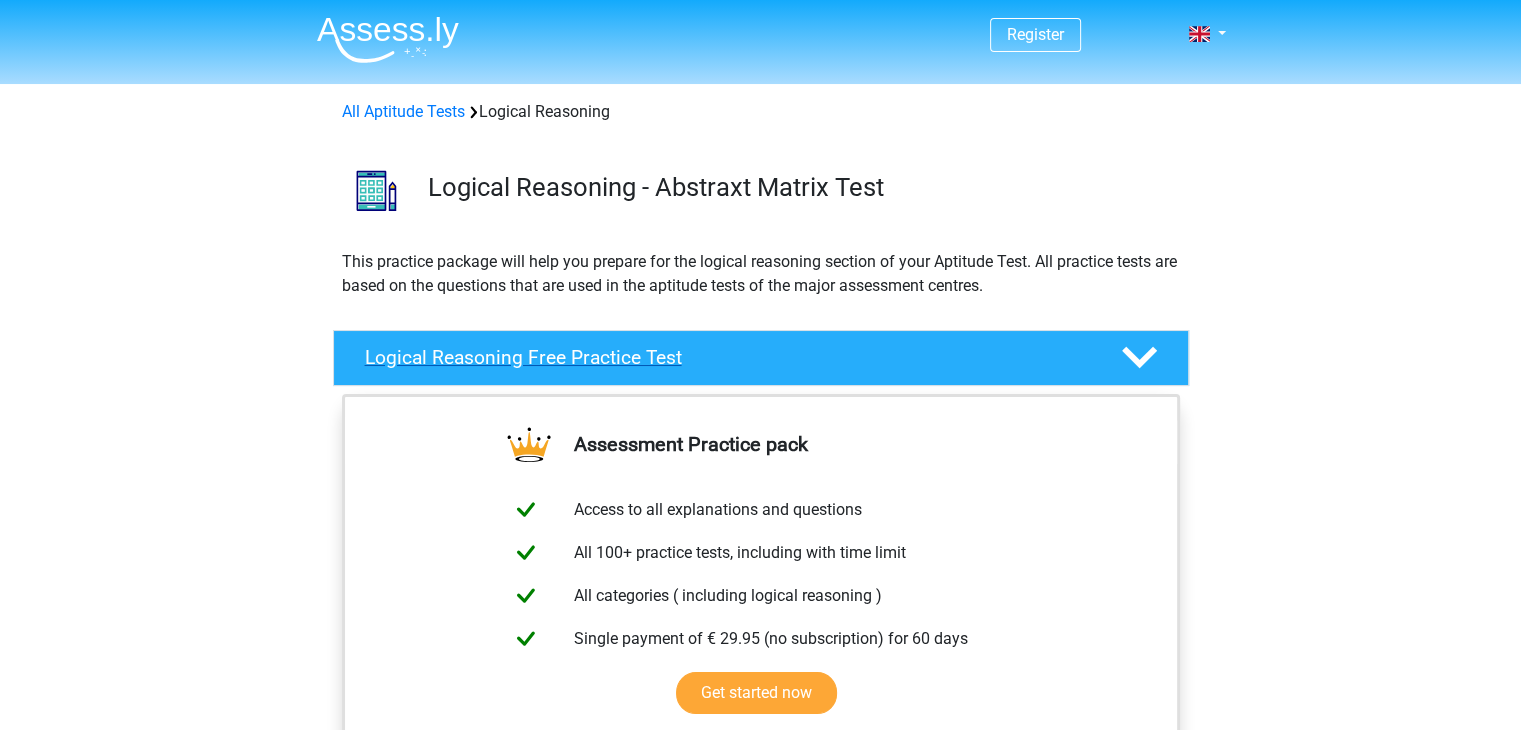click on "Logical Reasoning
Free Practice Test" at bounding box center [727, 357] 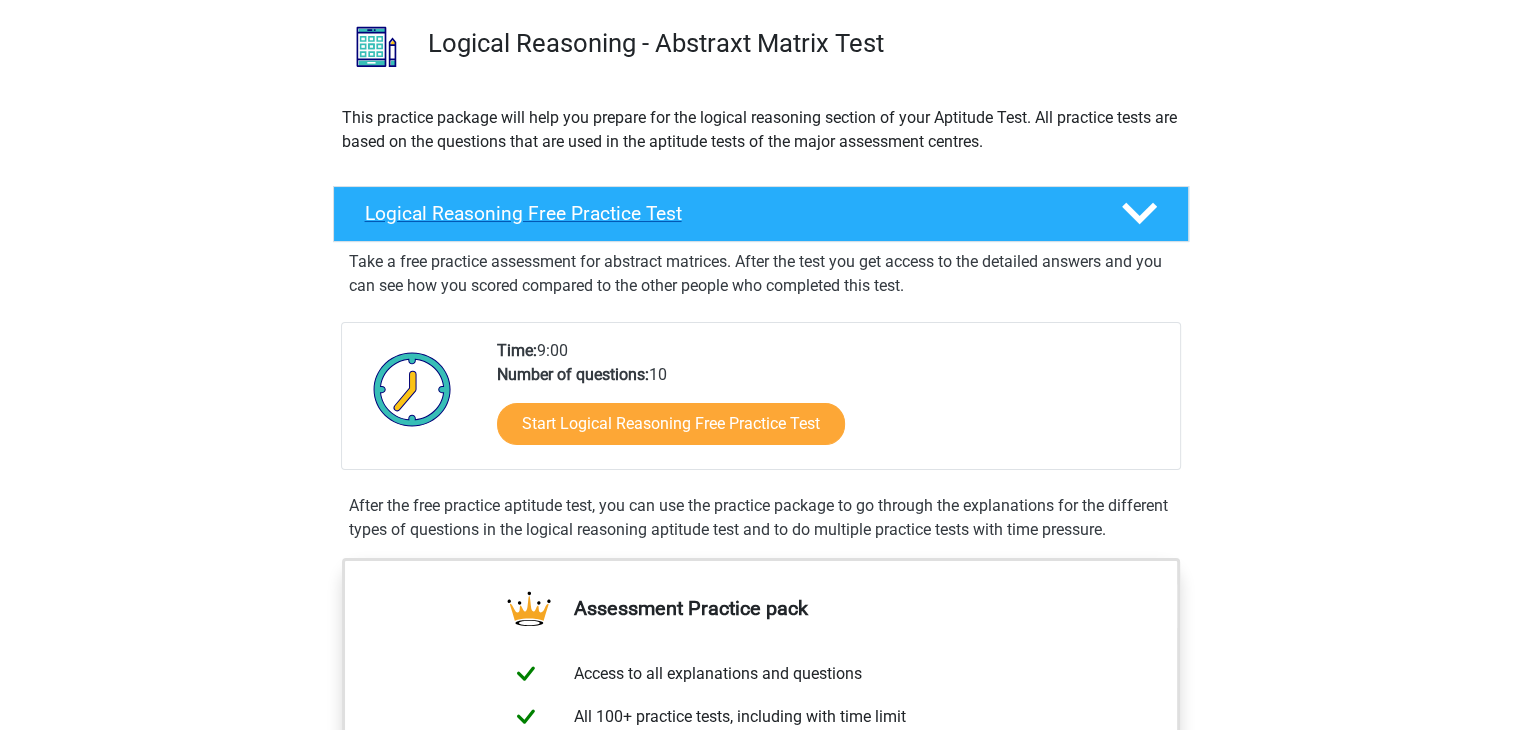 scroll, scrollTop: 152, scrollLeft: 0, axis: vertical 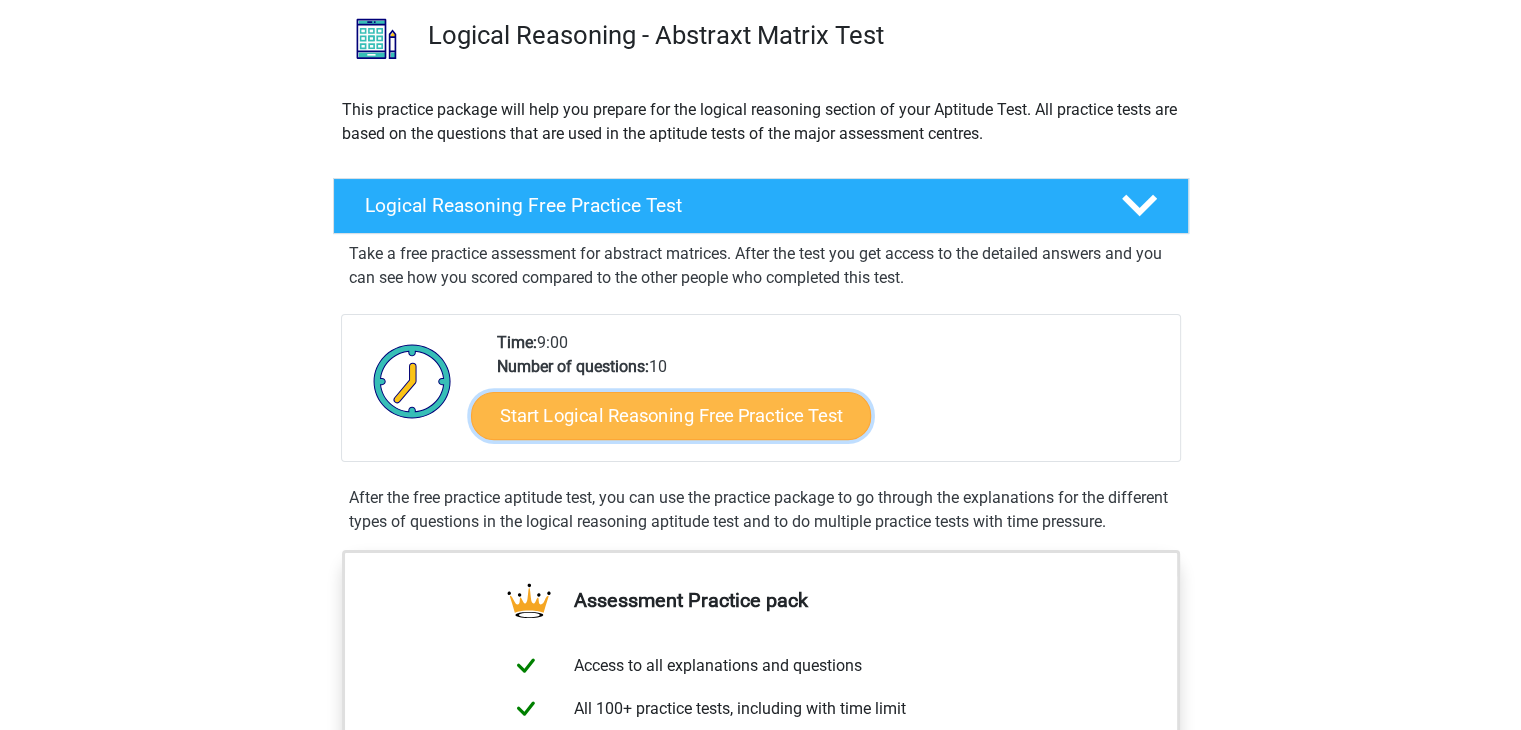 click on "Start Logical Reasoning
Free Practice Test" at bounding box center (671, 415) 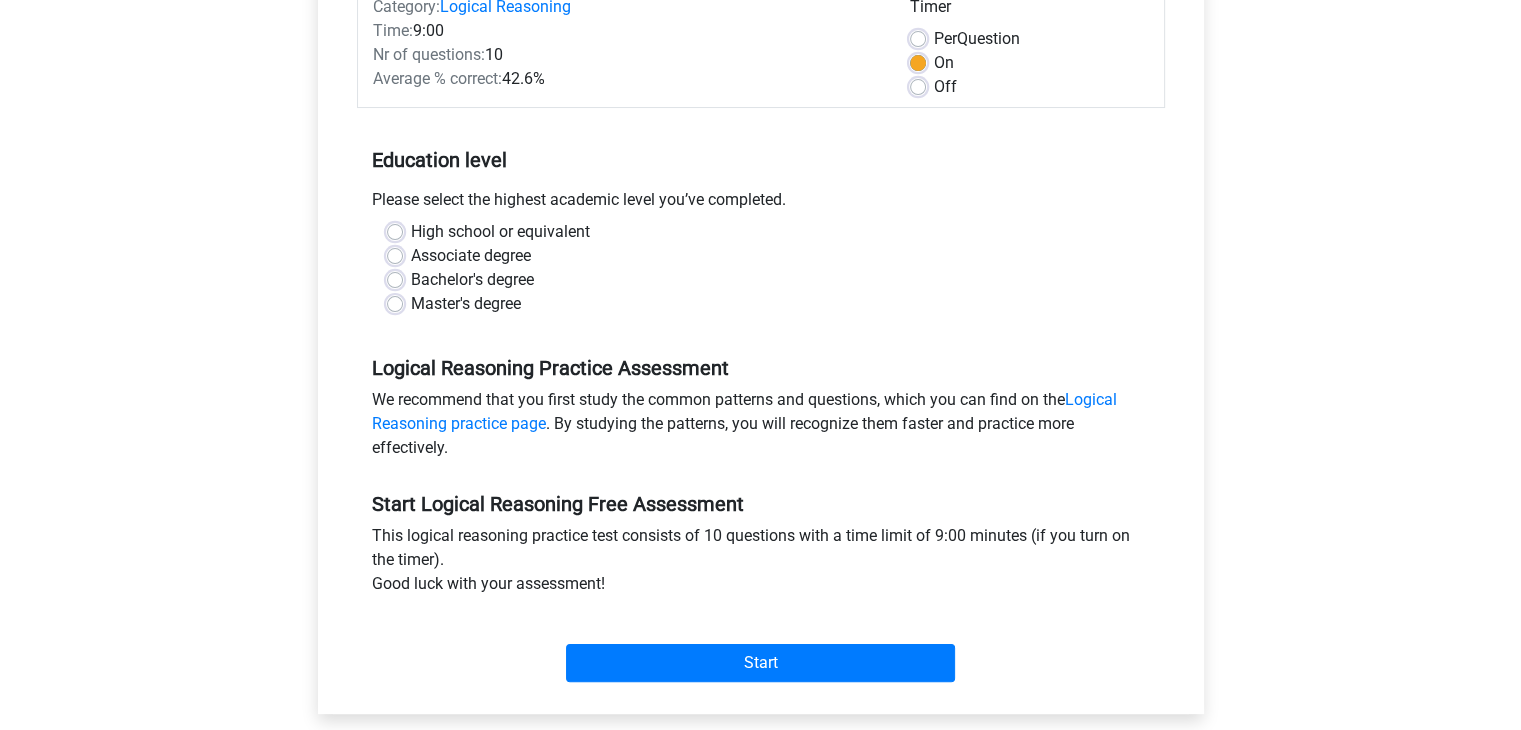 scroll, scrollTop: 279, scrollLeft: 0, axis: vertical 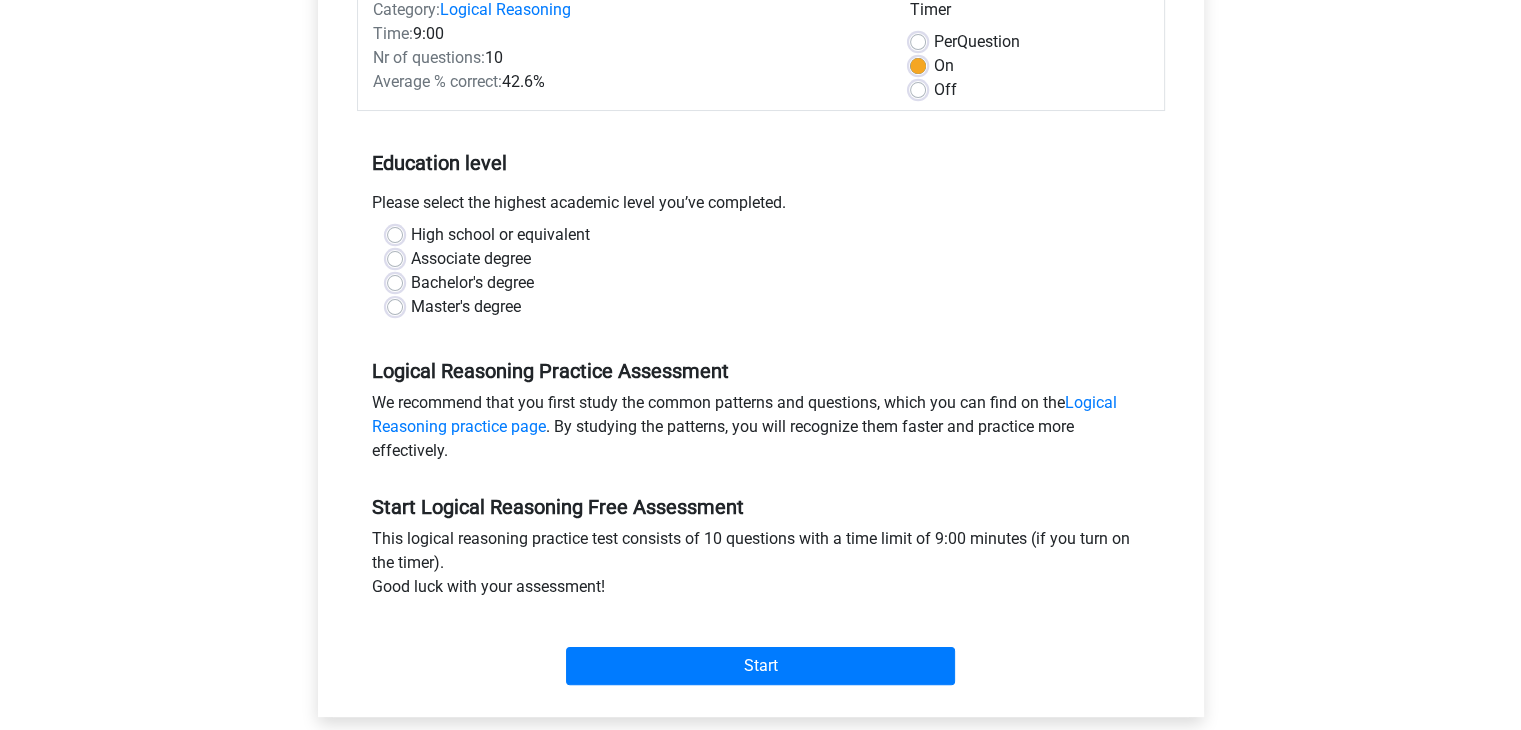 drag, startPoint x: 772, startPoint y: 401, endPoint x: 397, endPoint y: 304, distance: 387.34222 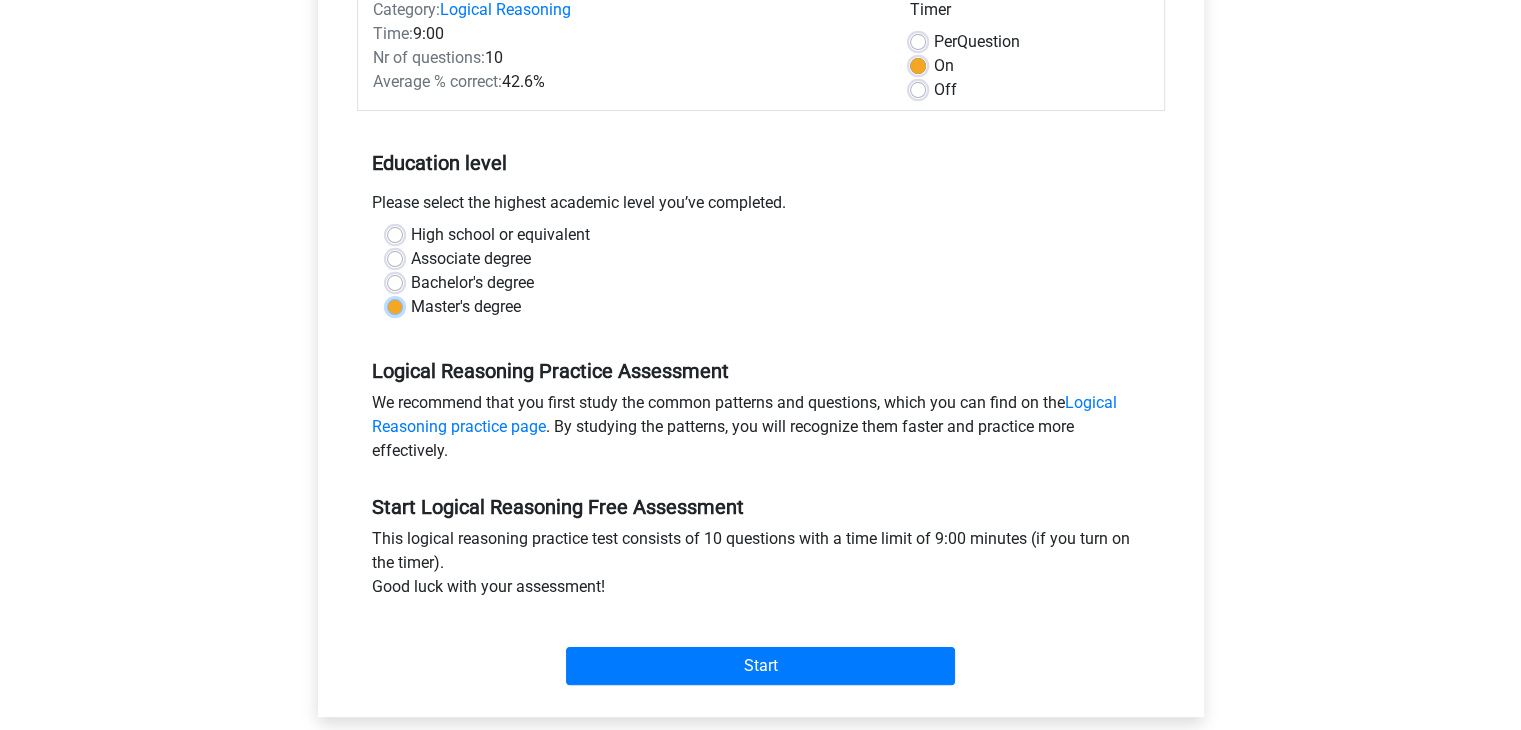 click on "Master's degree" at bounding box center [395, 305] 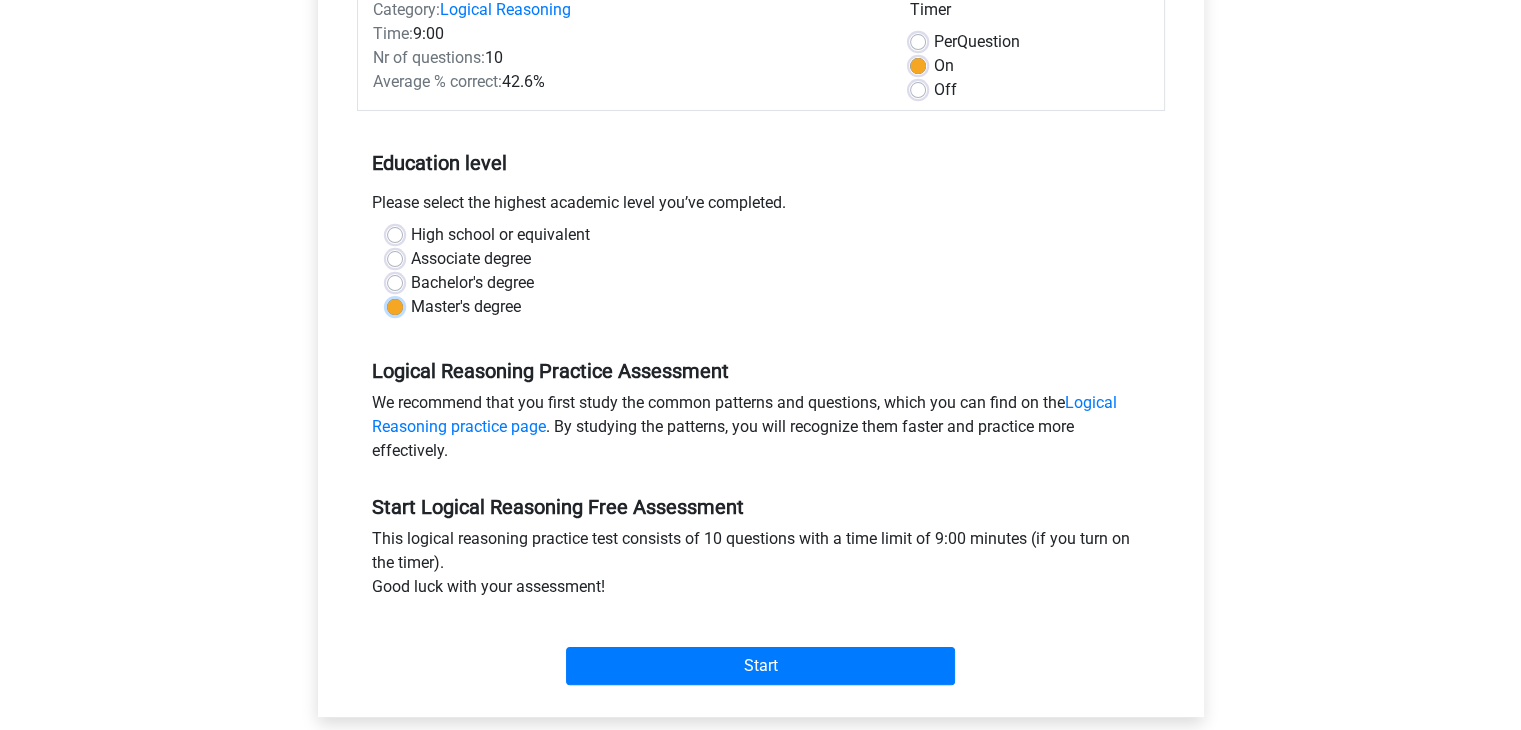 scroll, scrollTop: 316, scrollLeft: 0, axis: vertical 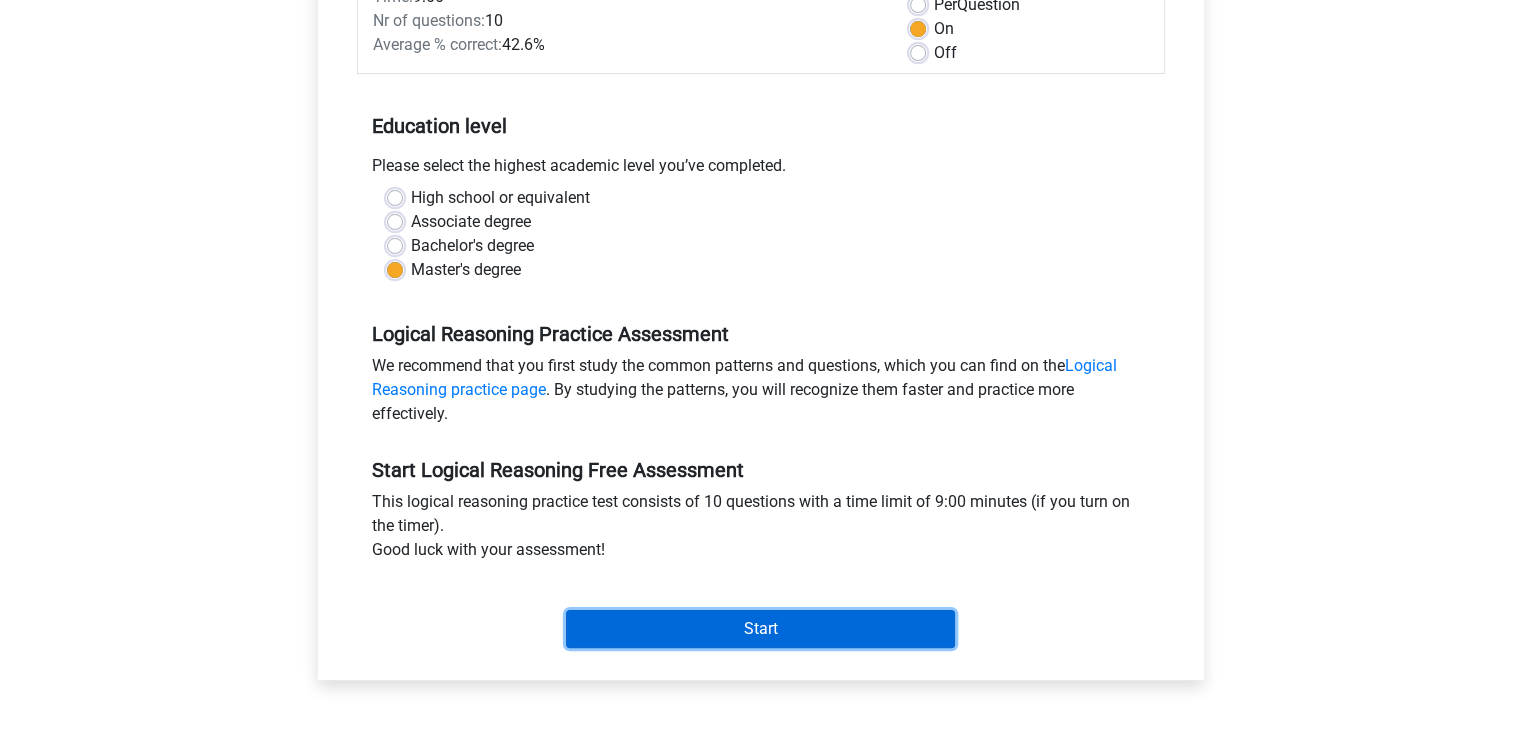 click on "Start" at bounding box center [760, 629] 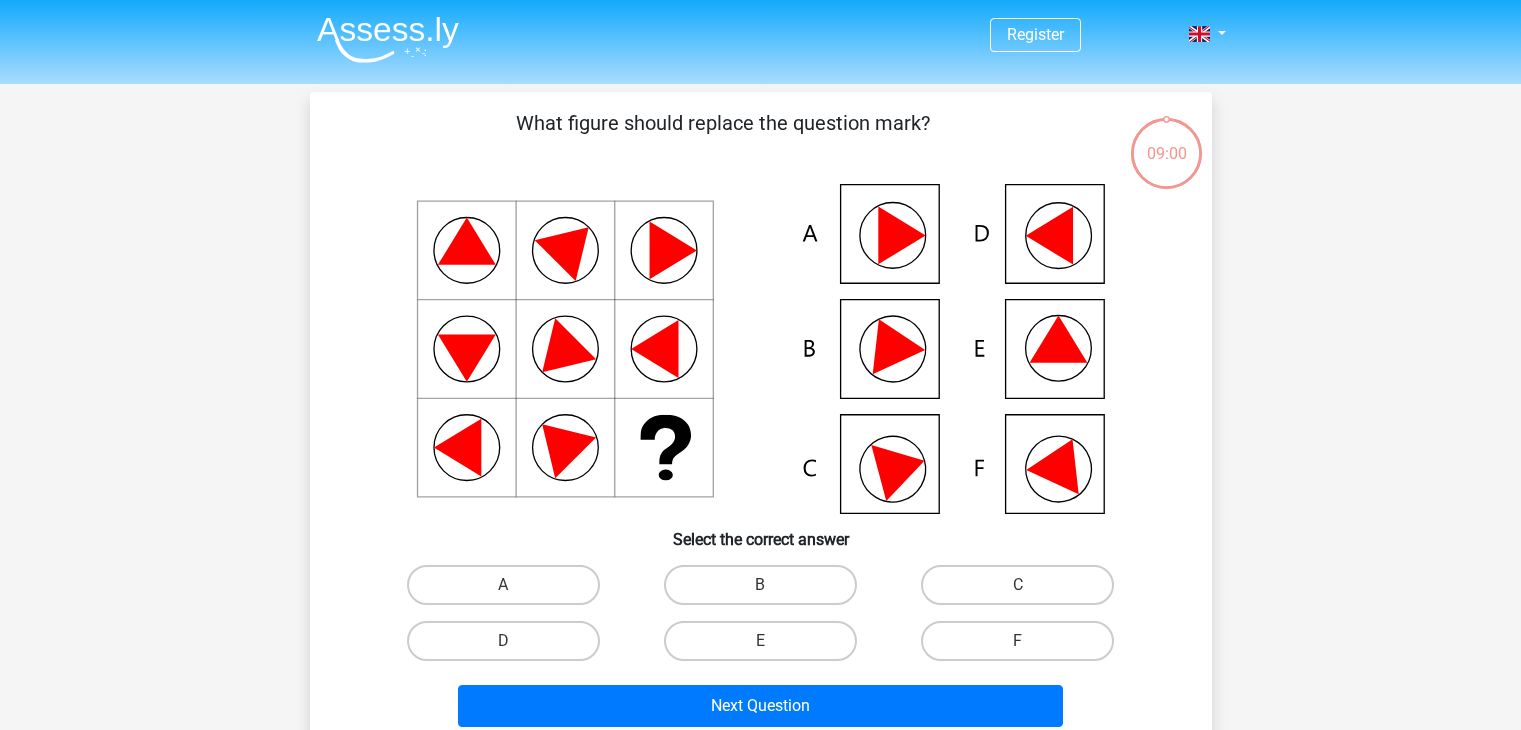 scroll, scrollTop: 0, scrollLeft: 0, axis: both 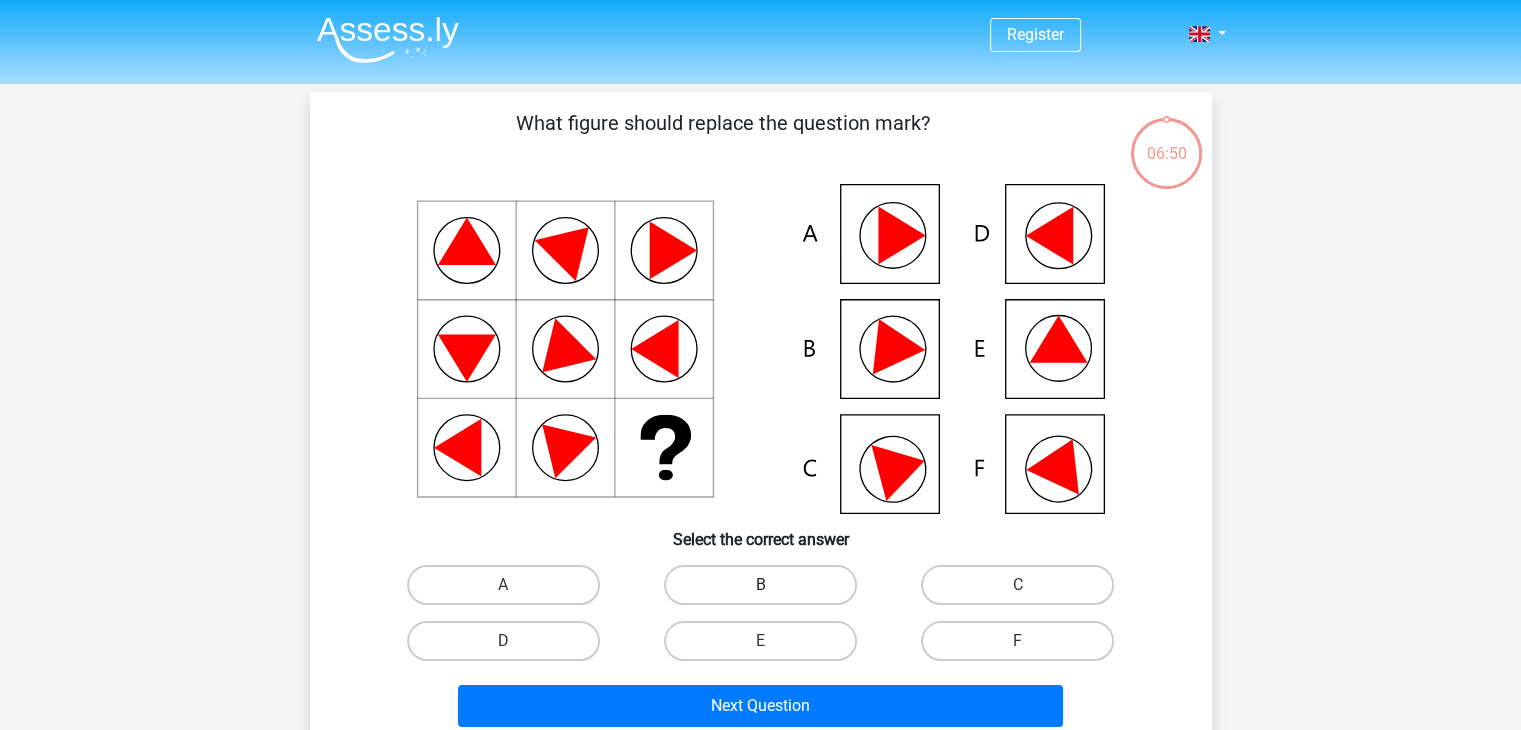 click on "B" at bounding box center (760, 585) 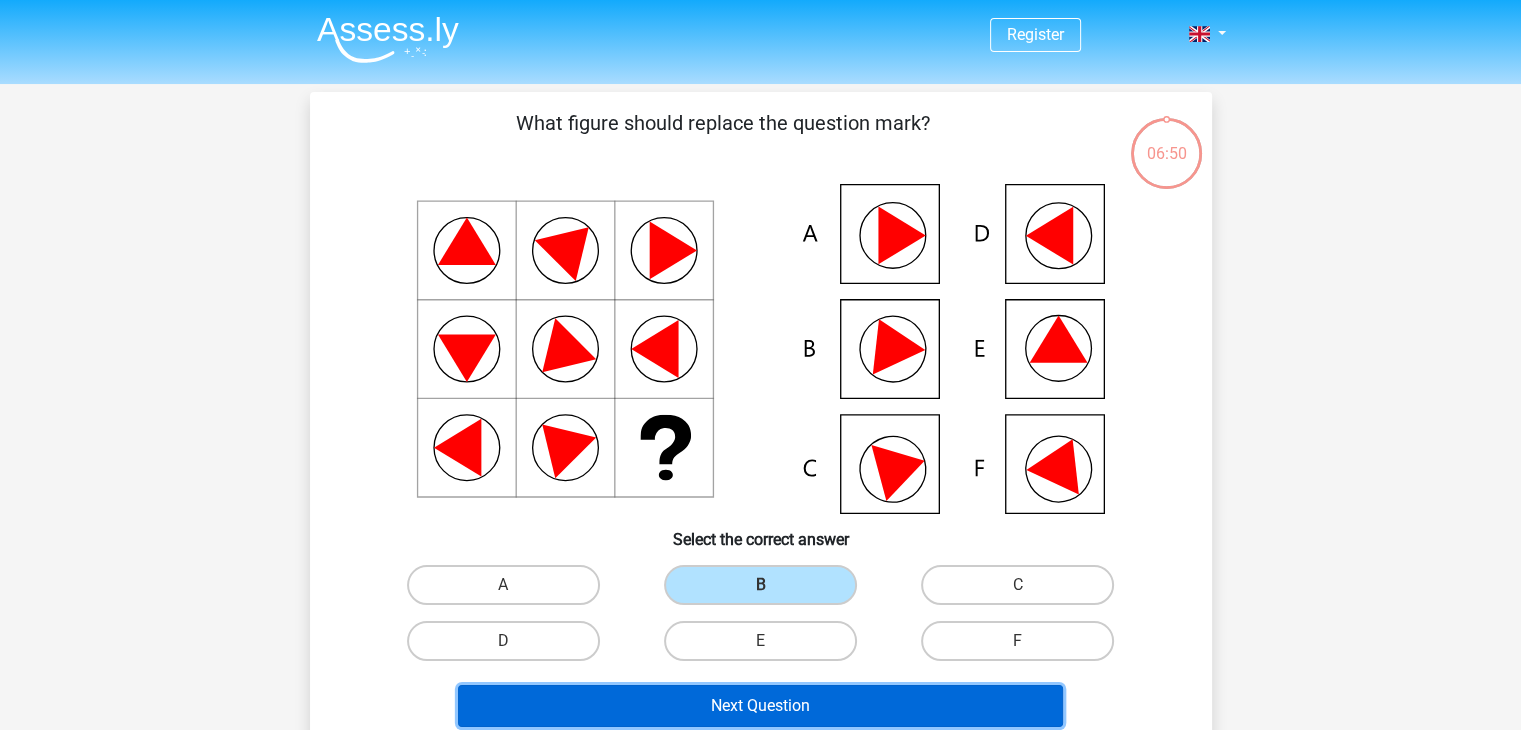 click on "Next Question" at bounding box center (760, 706) 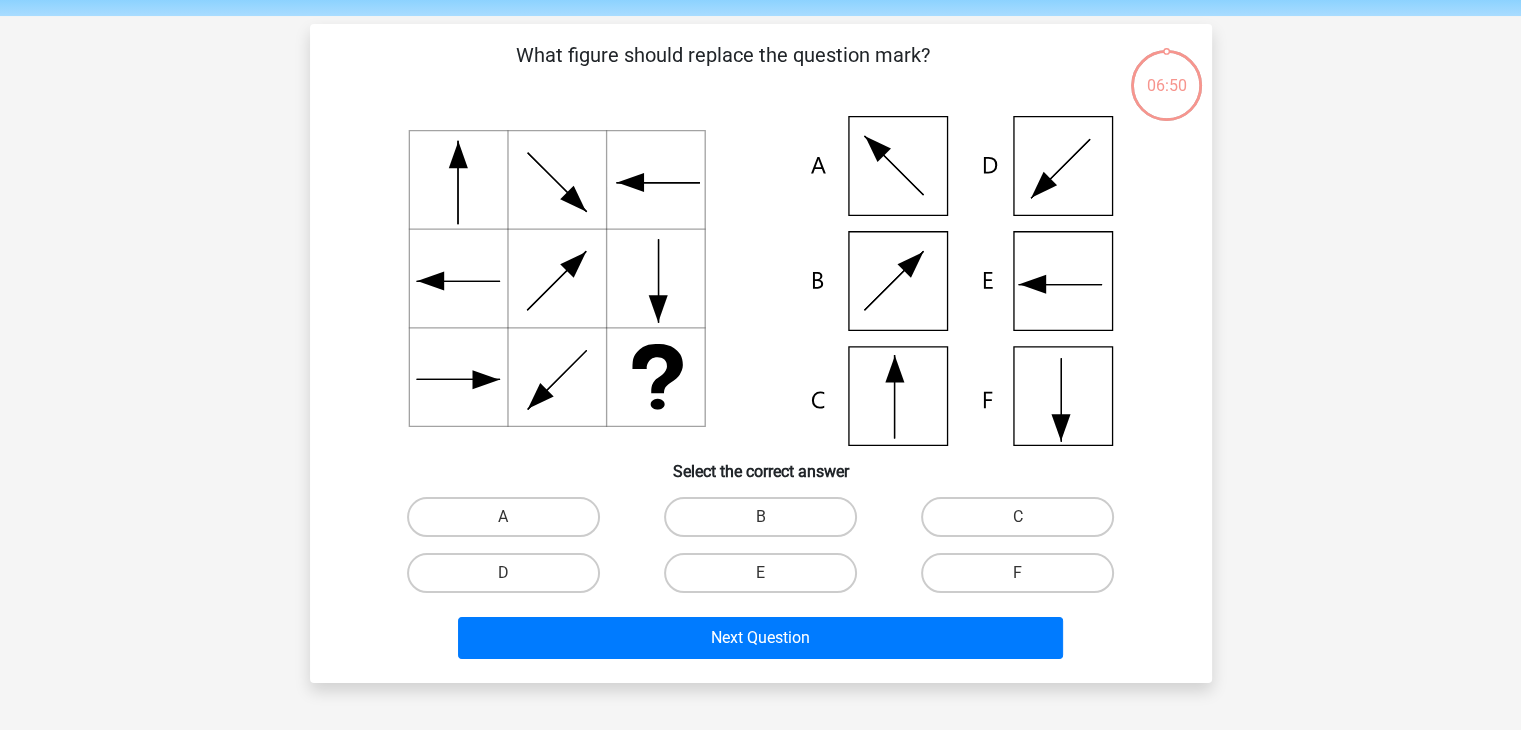 scroll, scrollTop: 92, scrollLeft: 0, axis: vertical 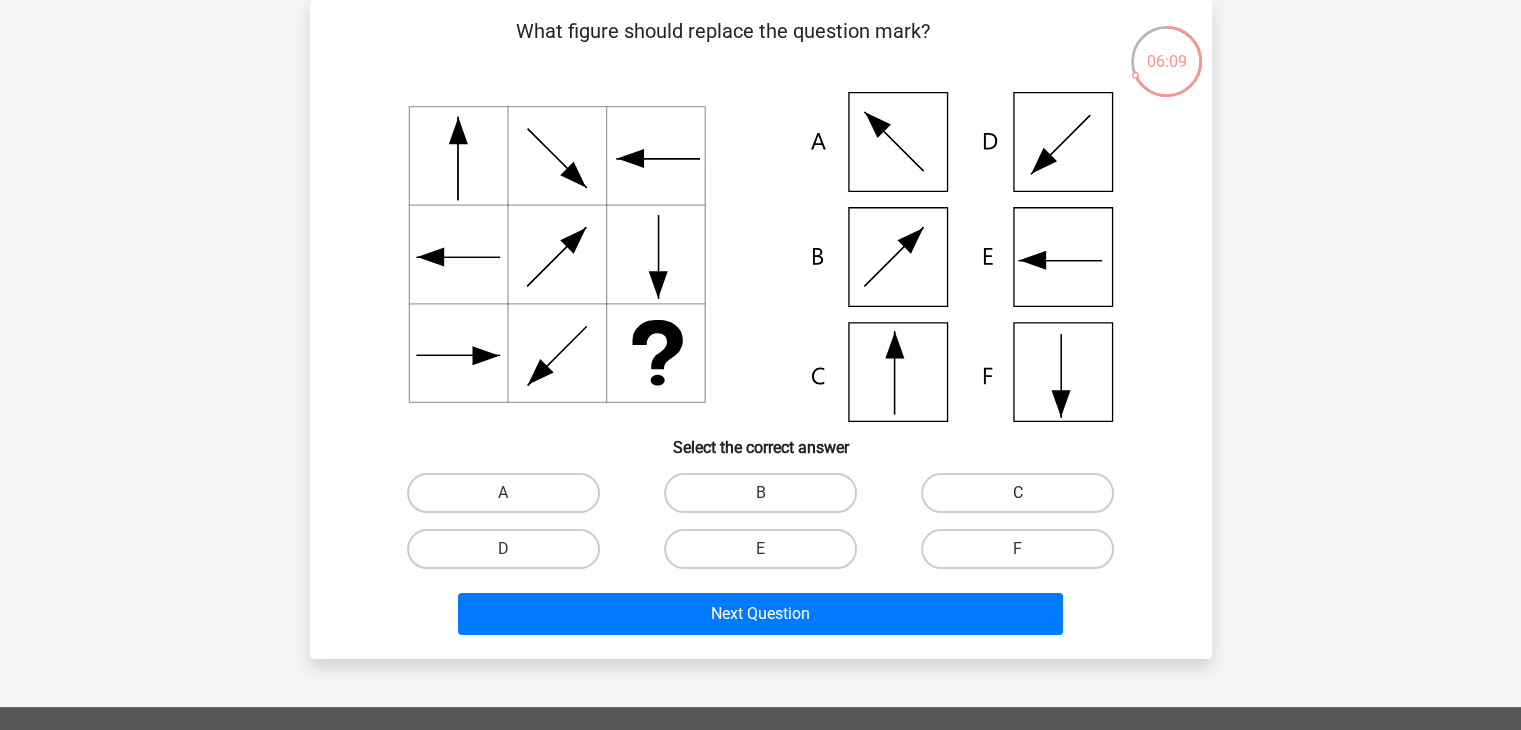 click on "C" at bounding box center (1017, 493) 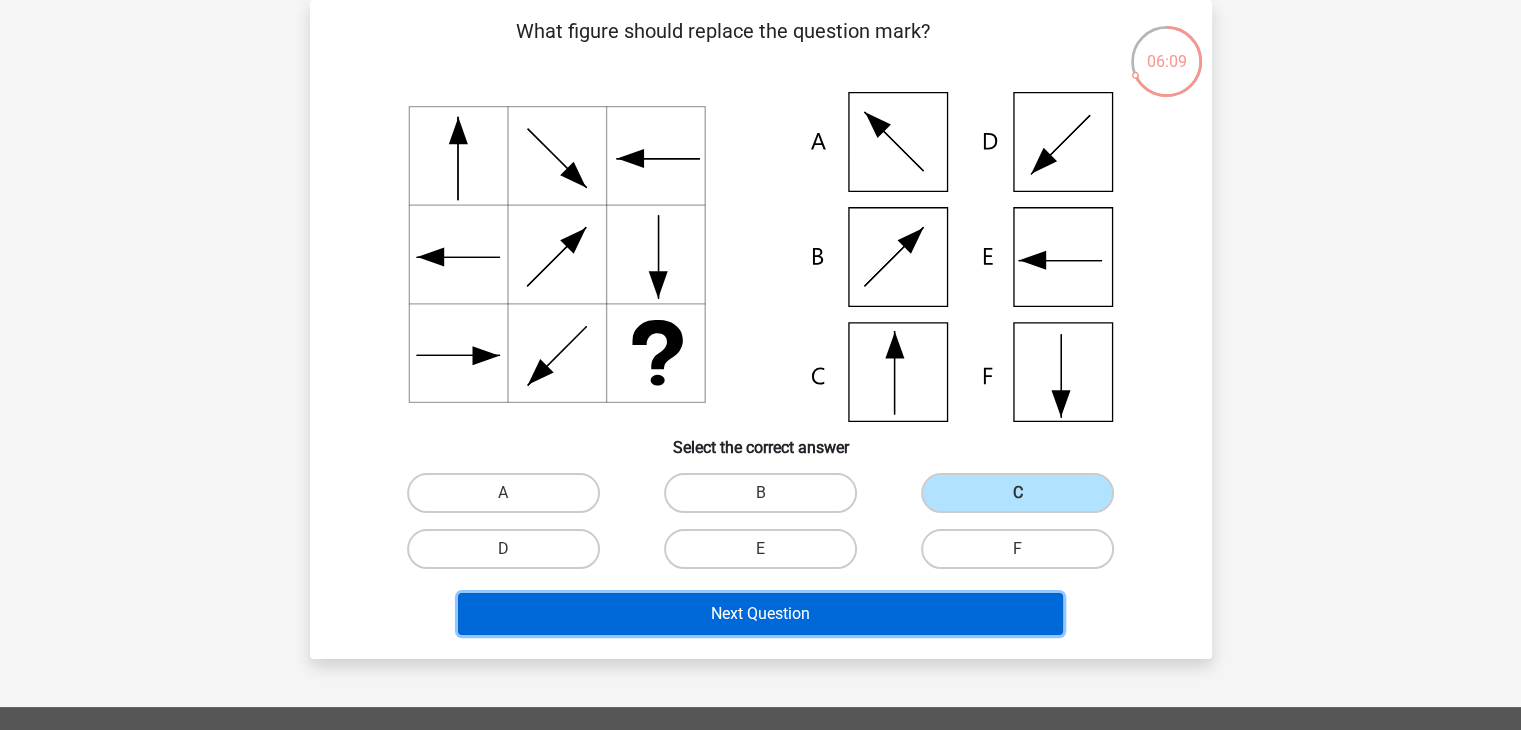 click on "Next Question" at bounding box center [760, 614] 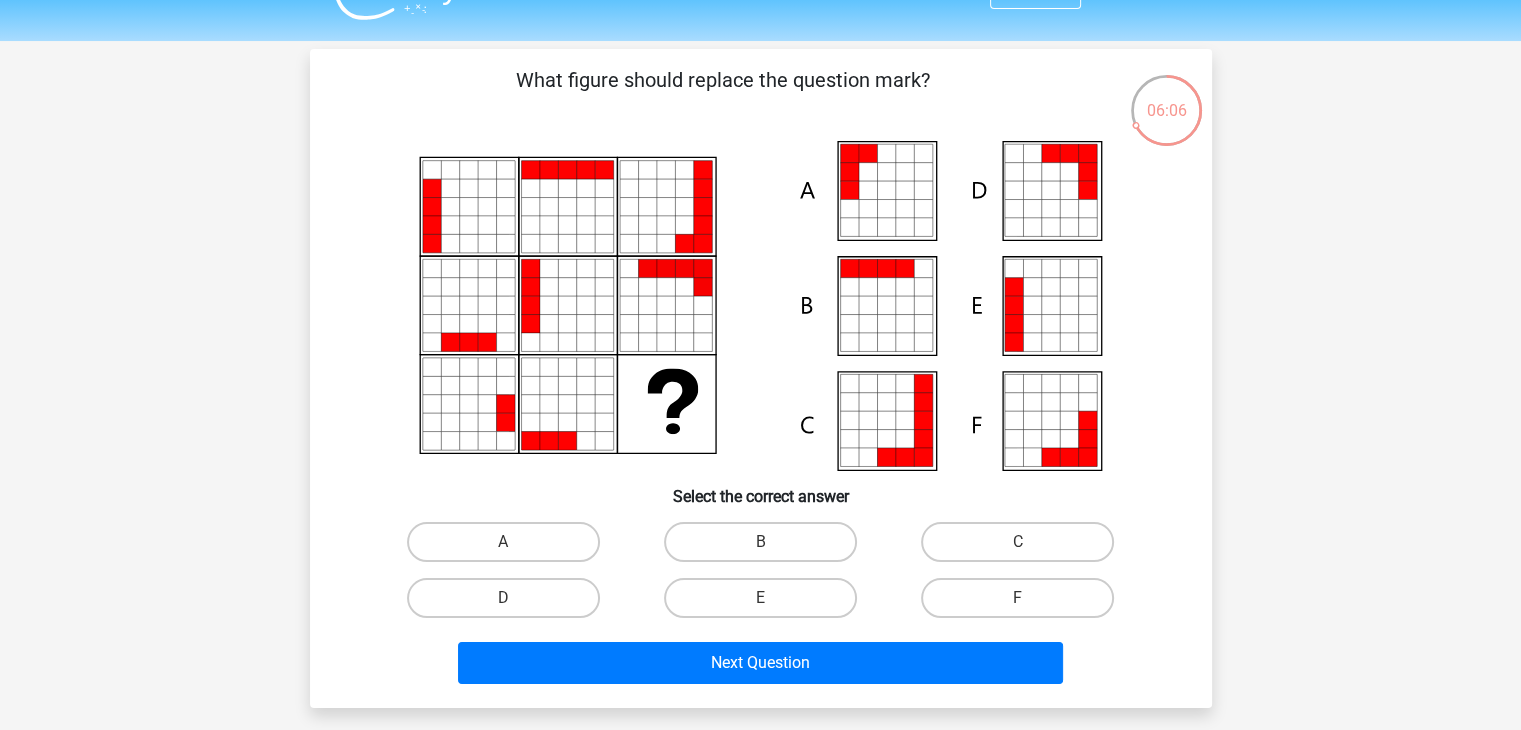 scroll, scrollTop: 48, scrollLeft: 0, axis: vertical 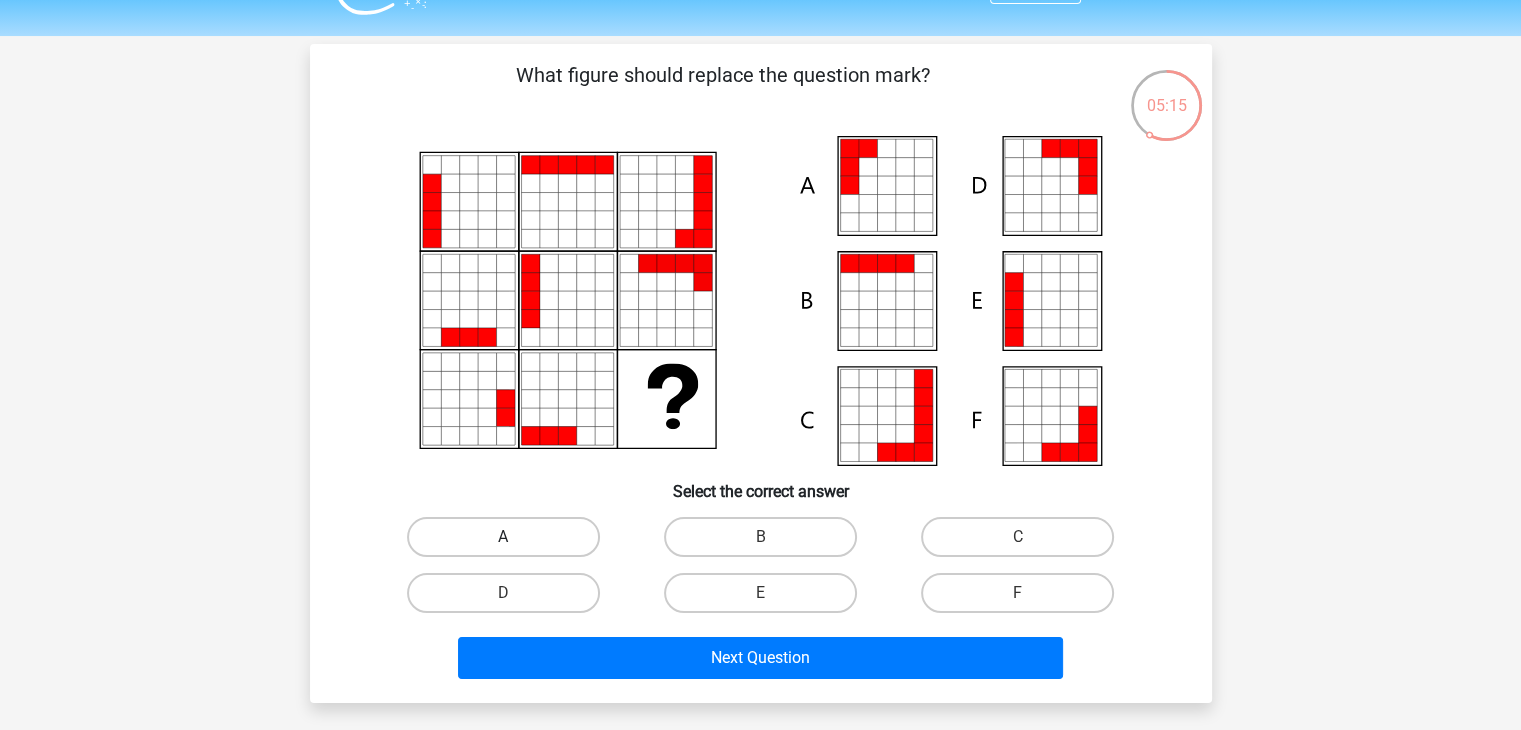 click on "A" at bounding box center (503, 537) 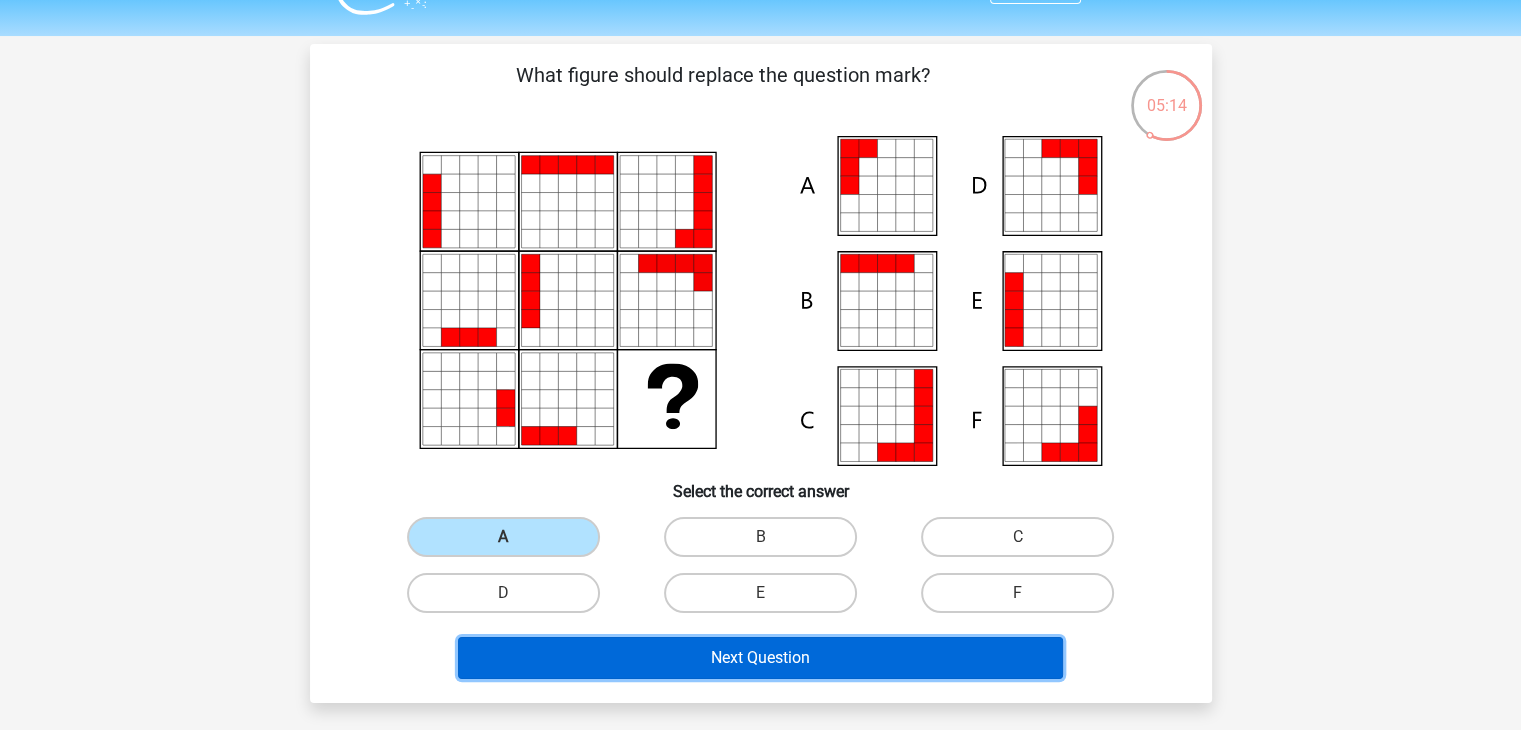 click on "Next Question" at bounding box center (760, 658) 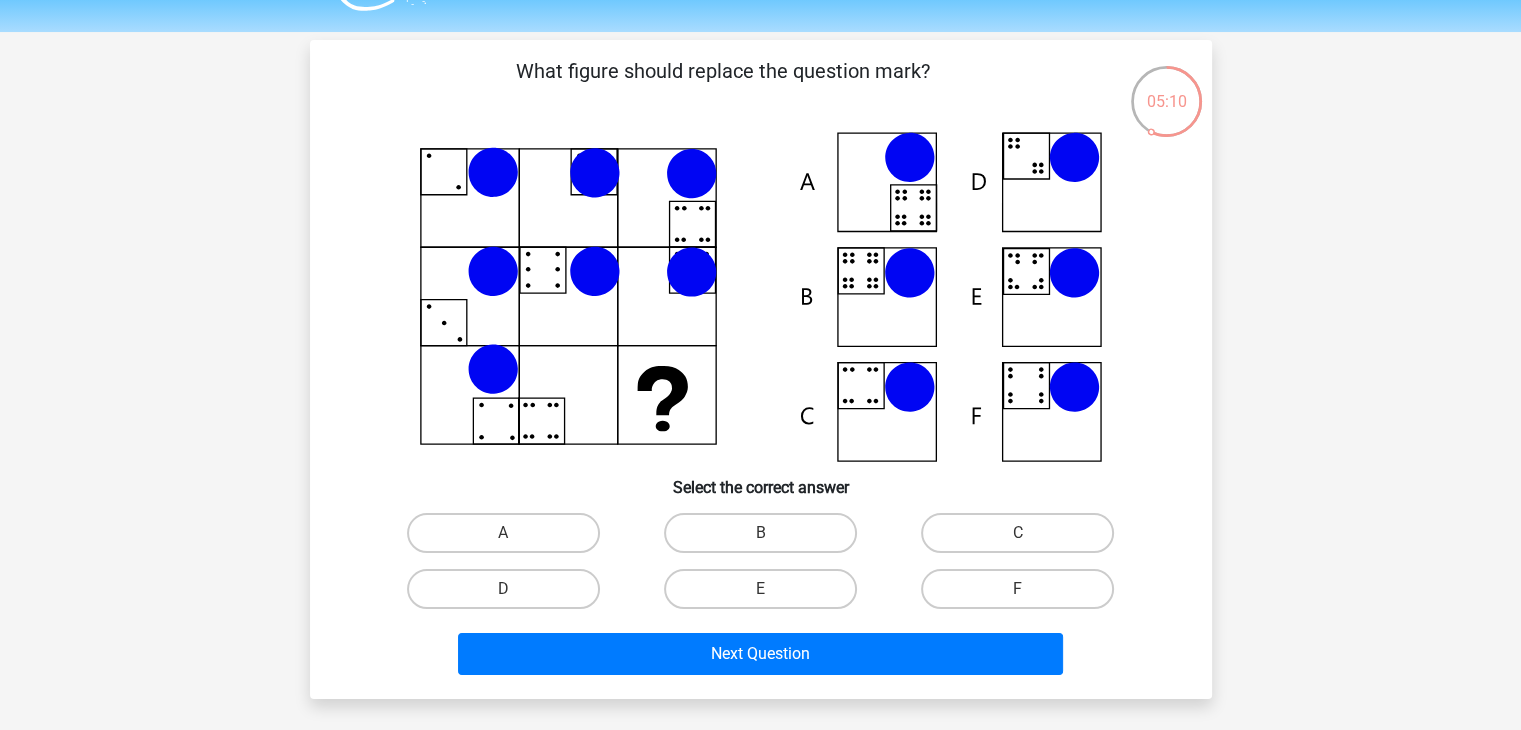 scroll, scrollTop: 52, scrollLeft: 0, axis: vertical 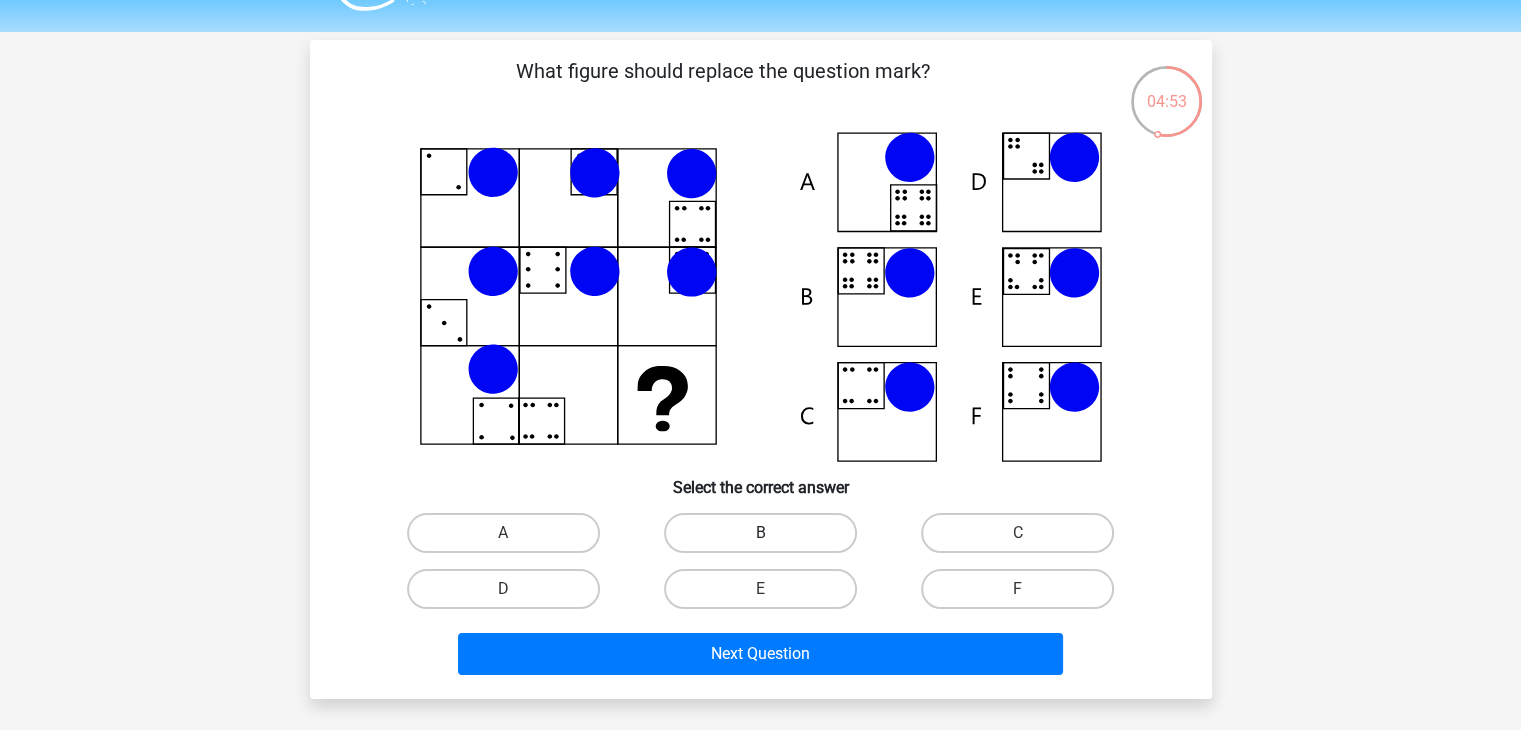 click on "B" at bounding box center (760, 533) 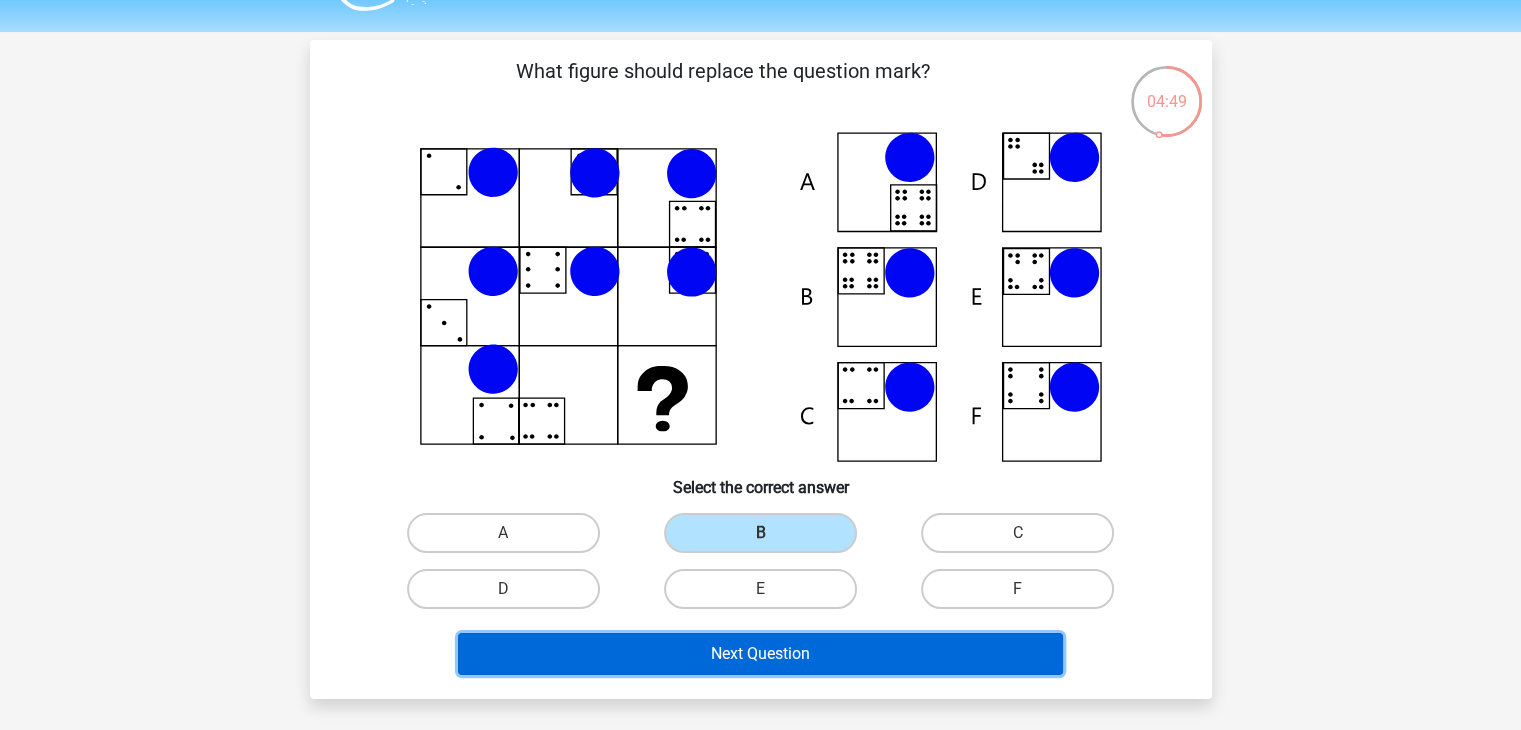 click on "Next Question" at bounding box center (760, 654) 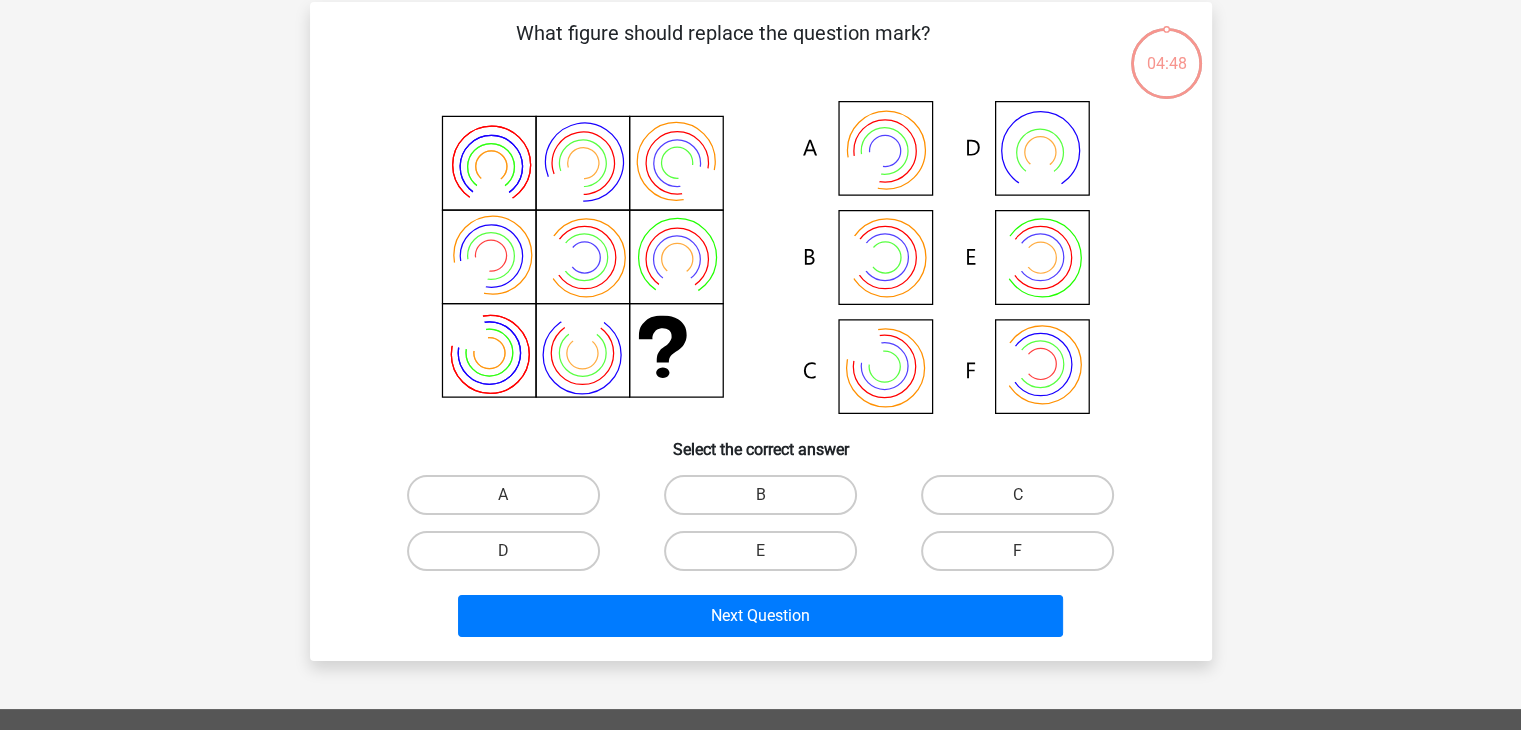scroll, scrollTop: 92, scrollLeft: 0, axis: vertical 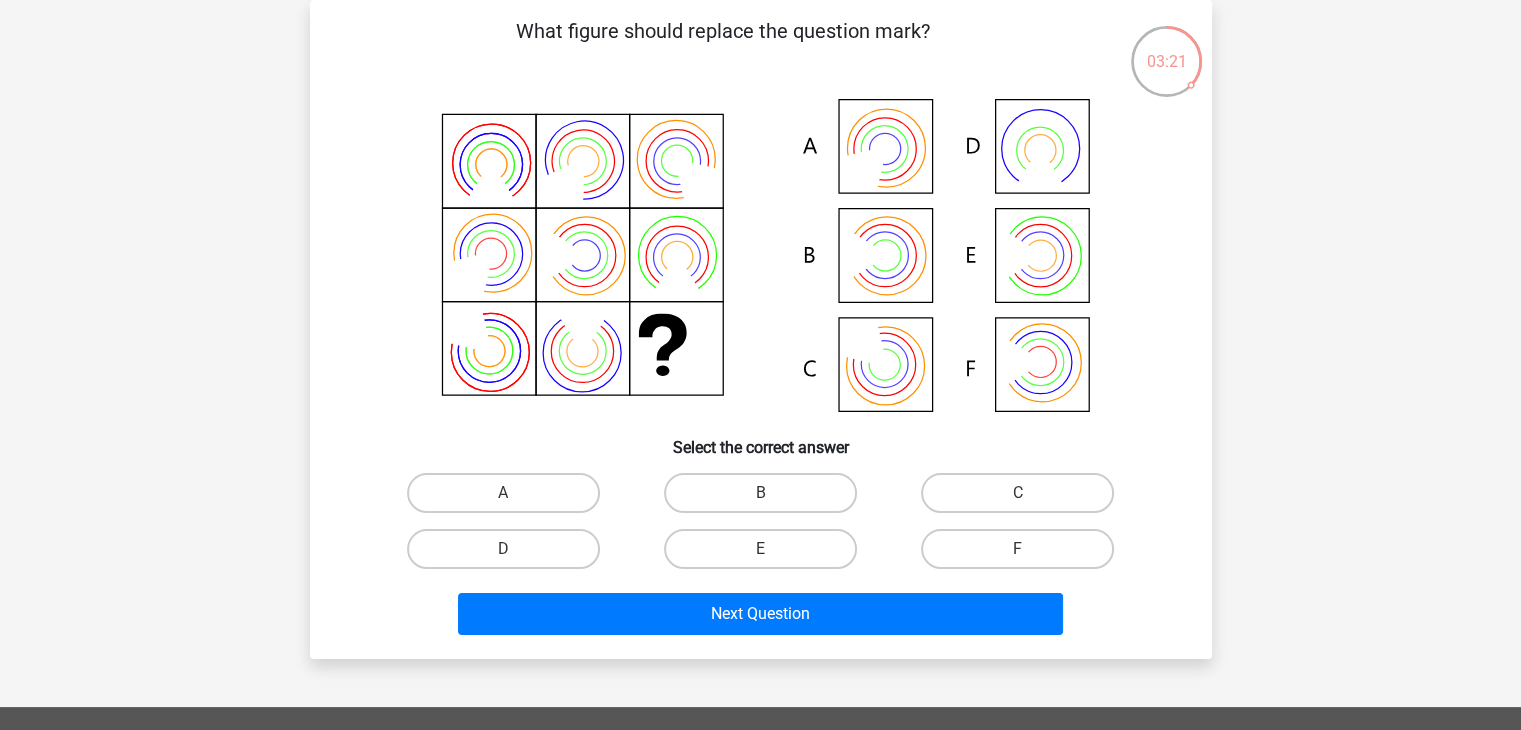 click 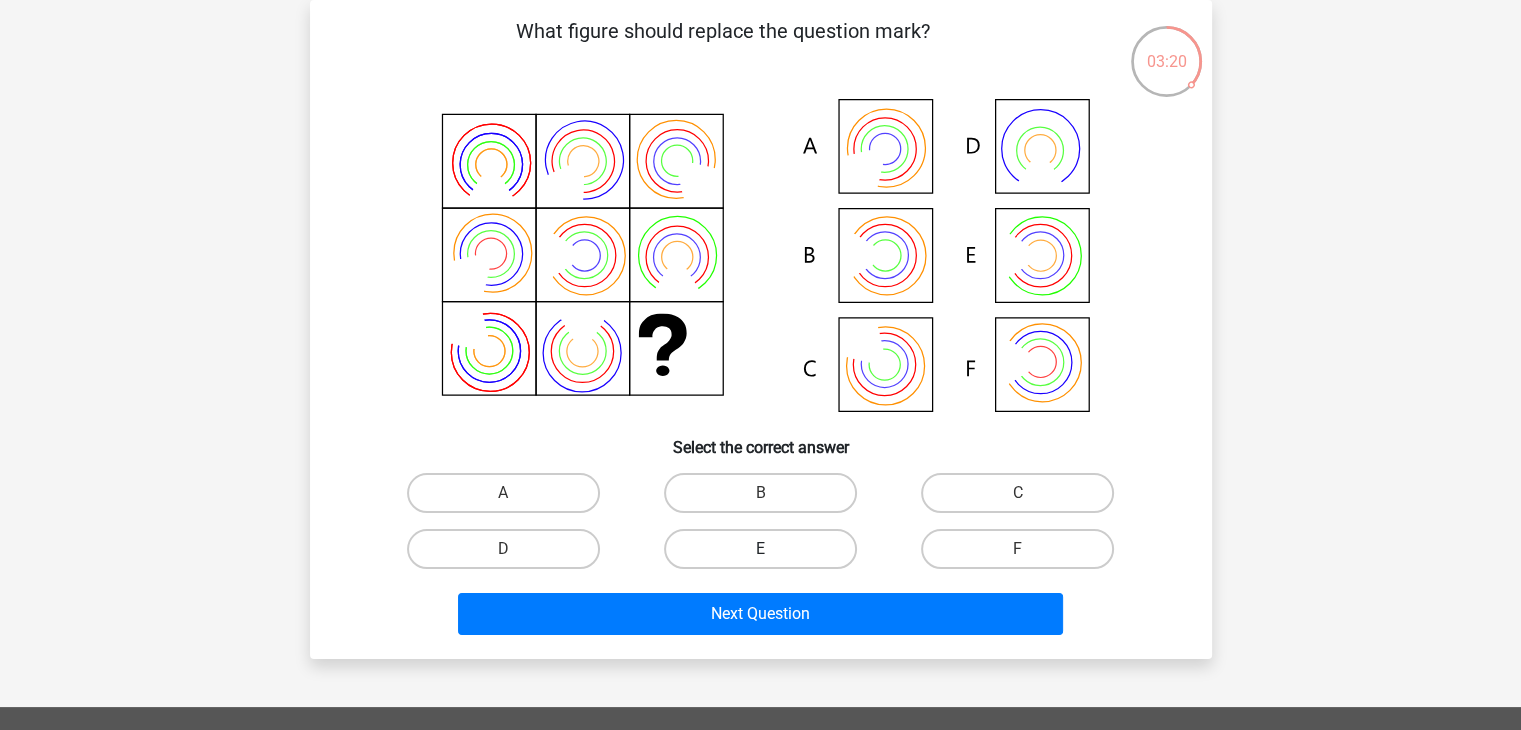 click on "E" at bounding box center (760, 549) 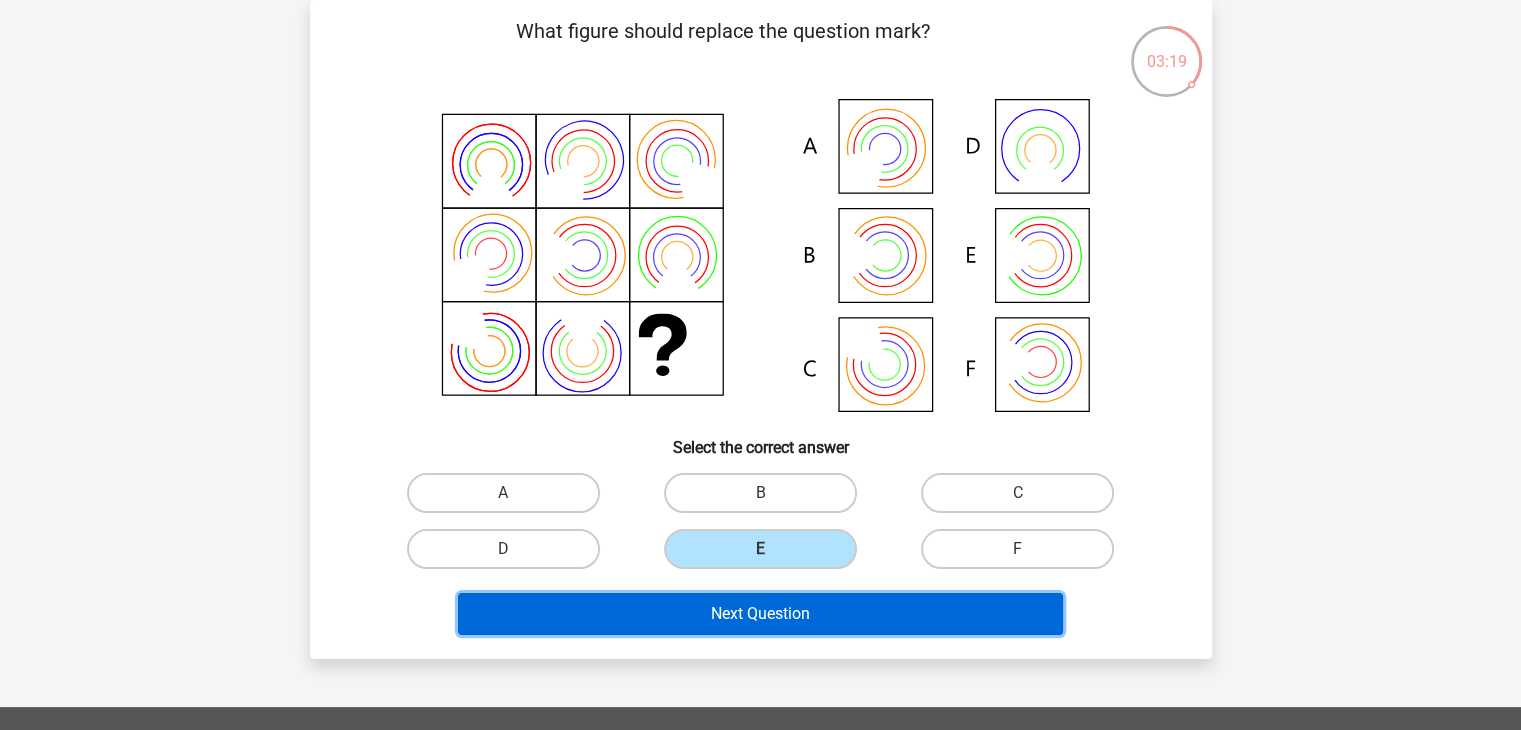 click on "Next Question" at bounding box center (760, 614) 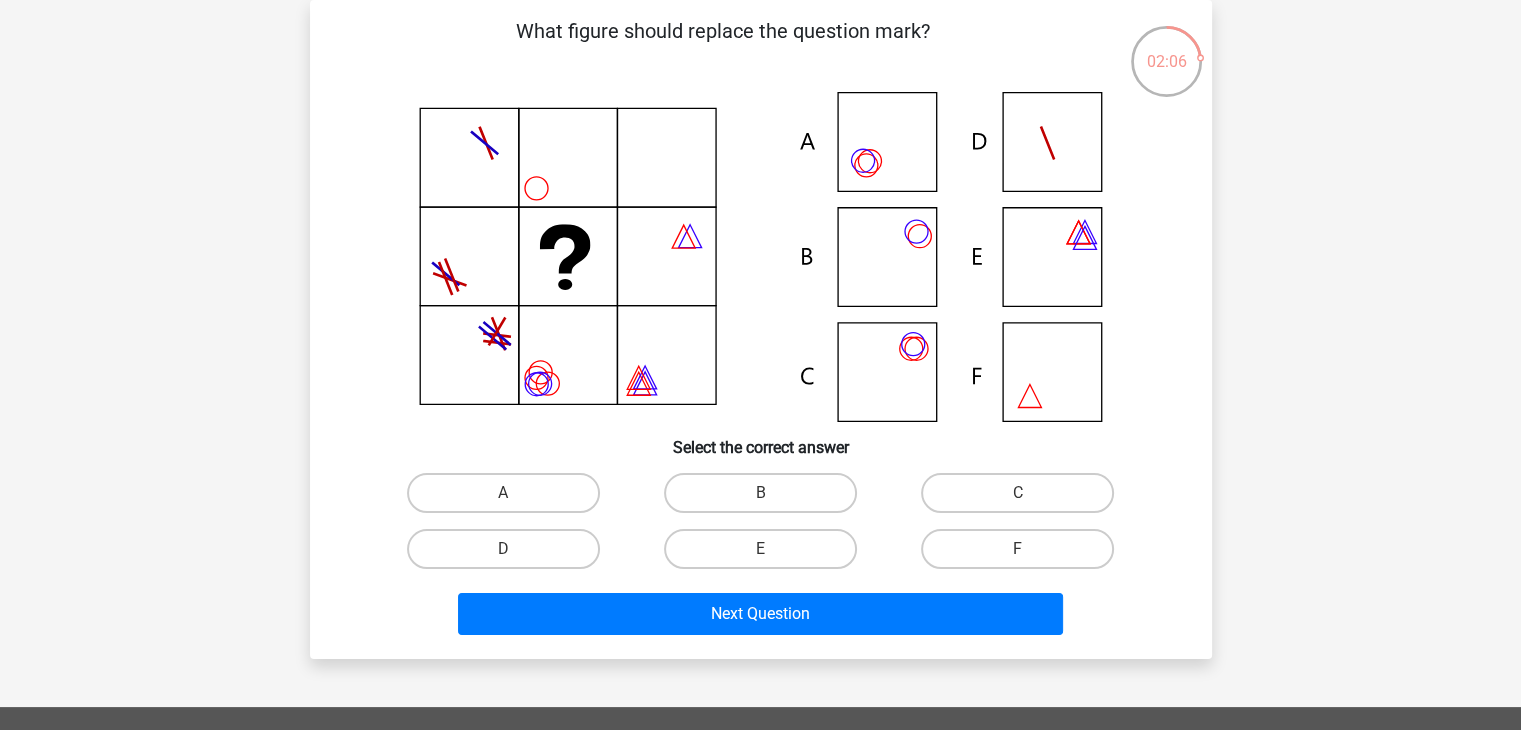 click 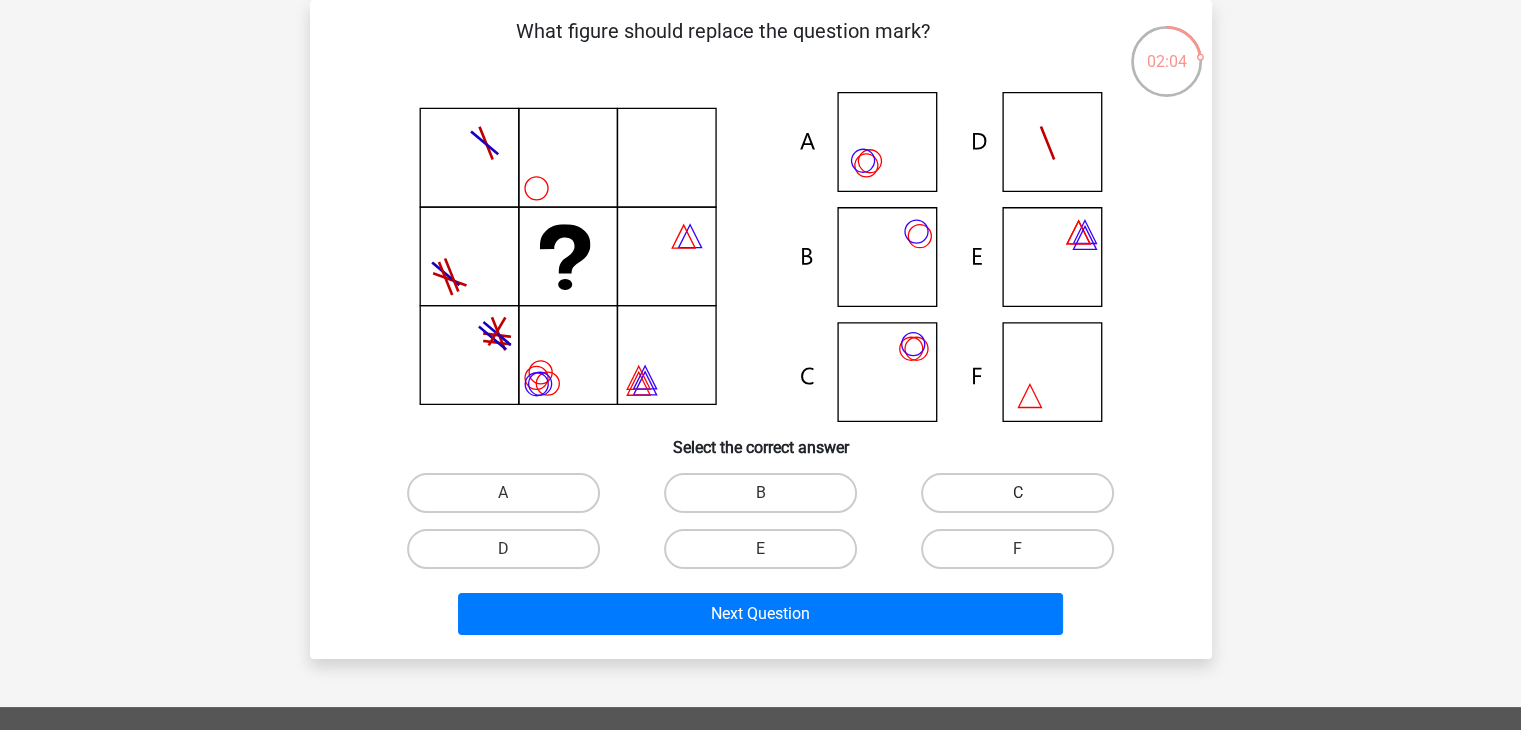click on "C" at bounding box center [1017, 493] 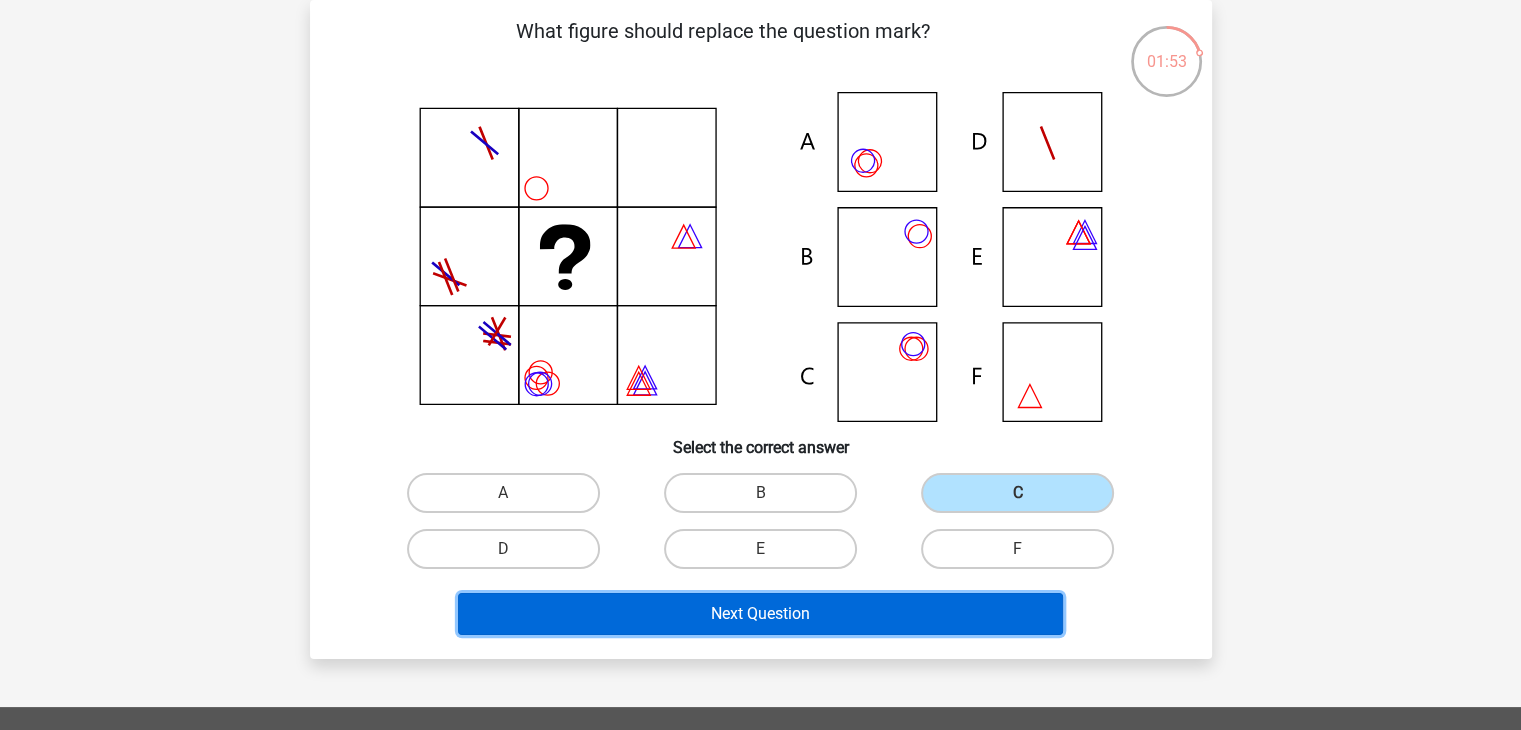 click on "Next Question" at bounding box center [760, 614] 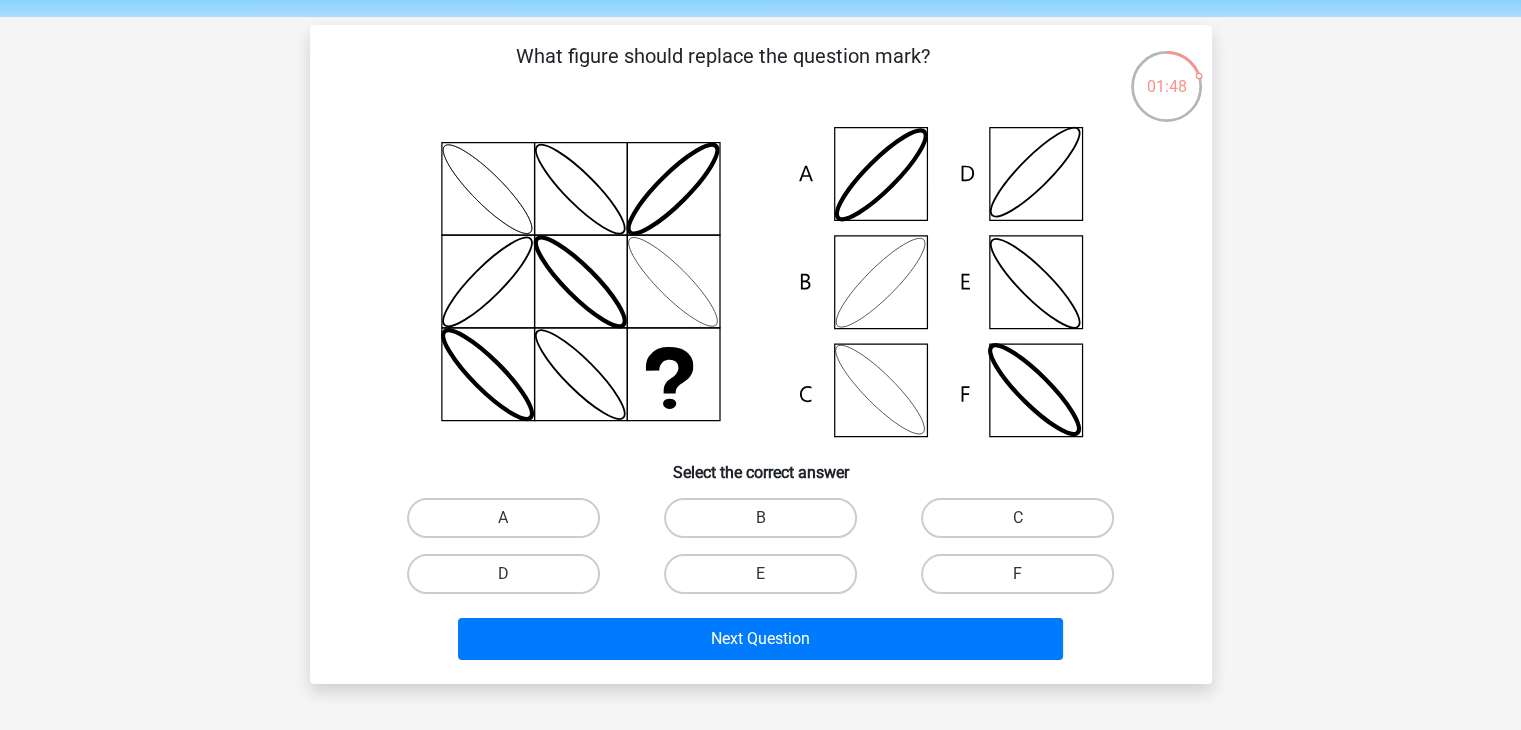 scroll, scrollTop: 60, scrollLeft: 0, axis: vertical 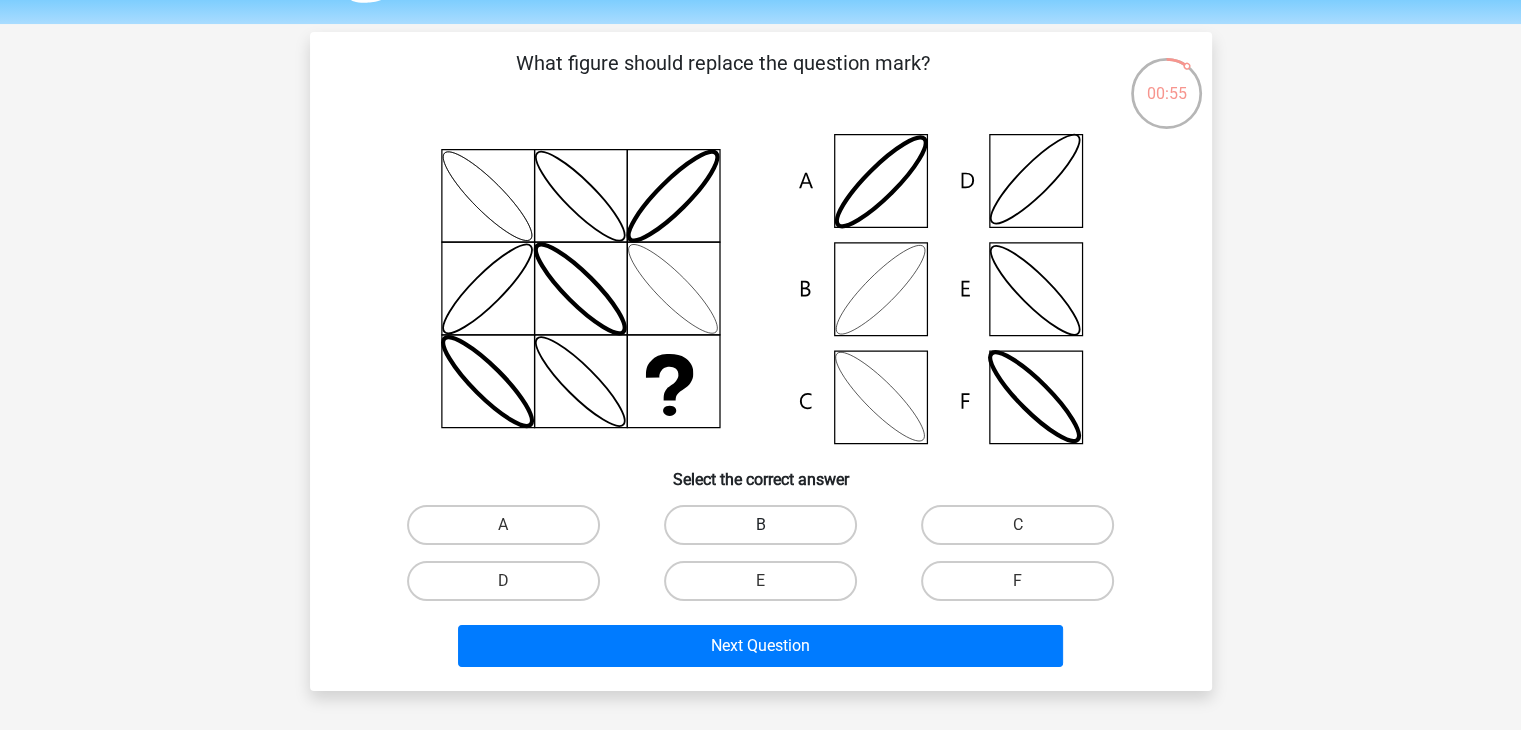 click on "B" at bounding box center [760, 525] 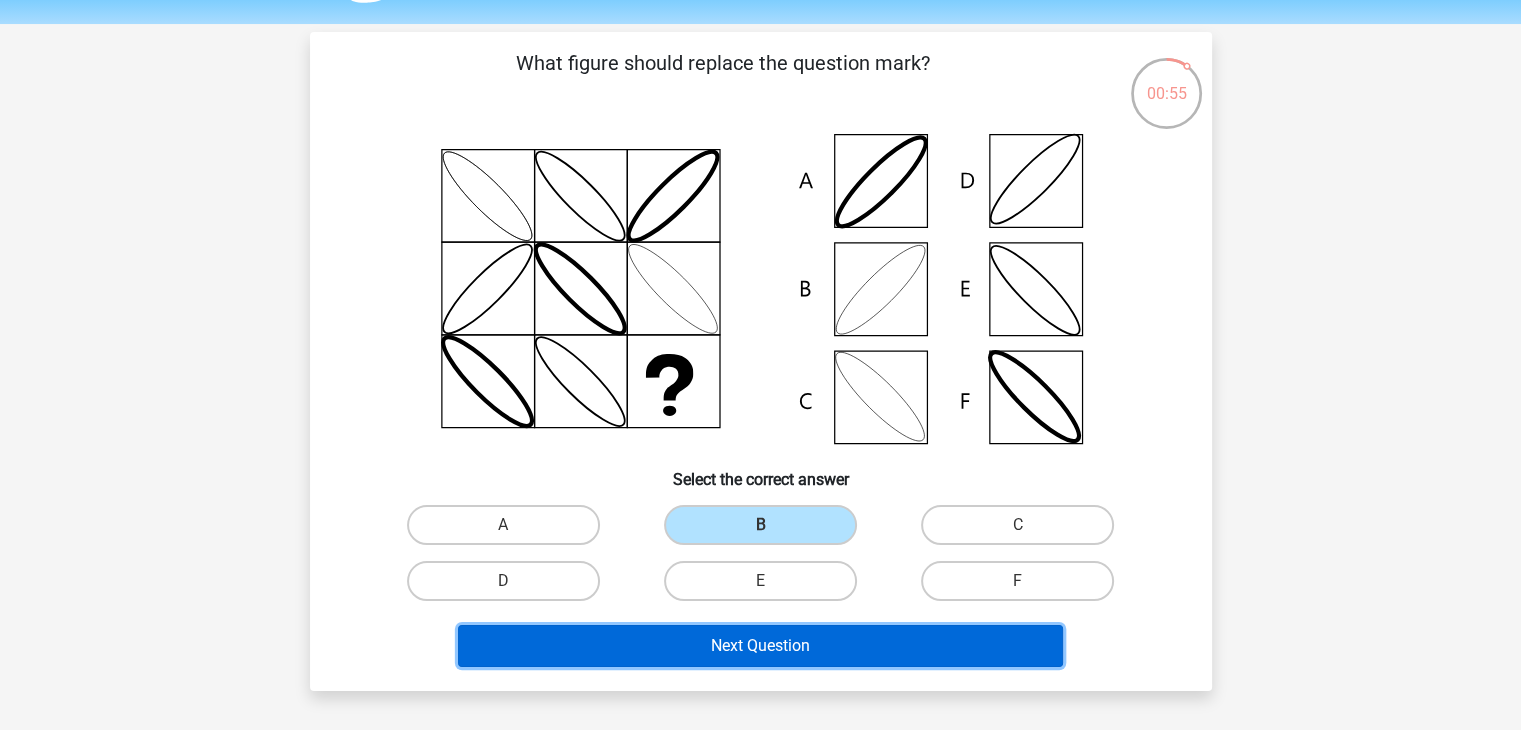 click on "Next Question" at bounding box center (760, 646) 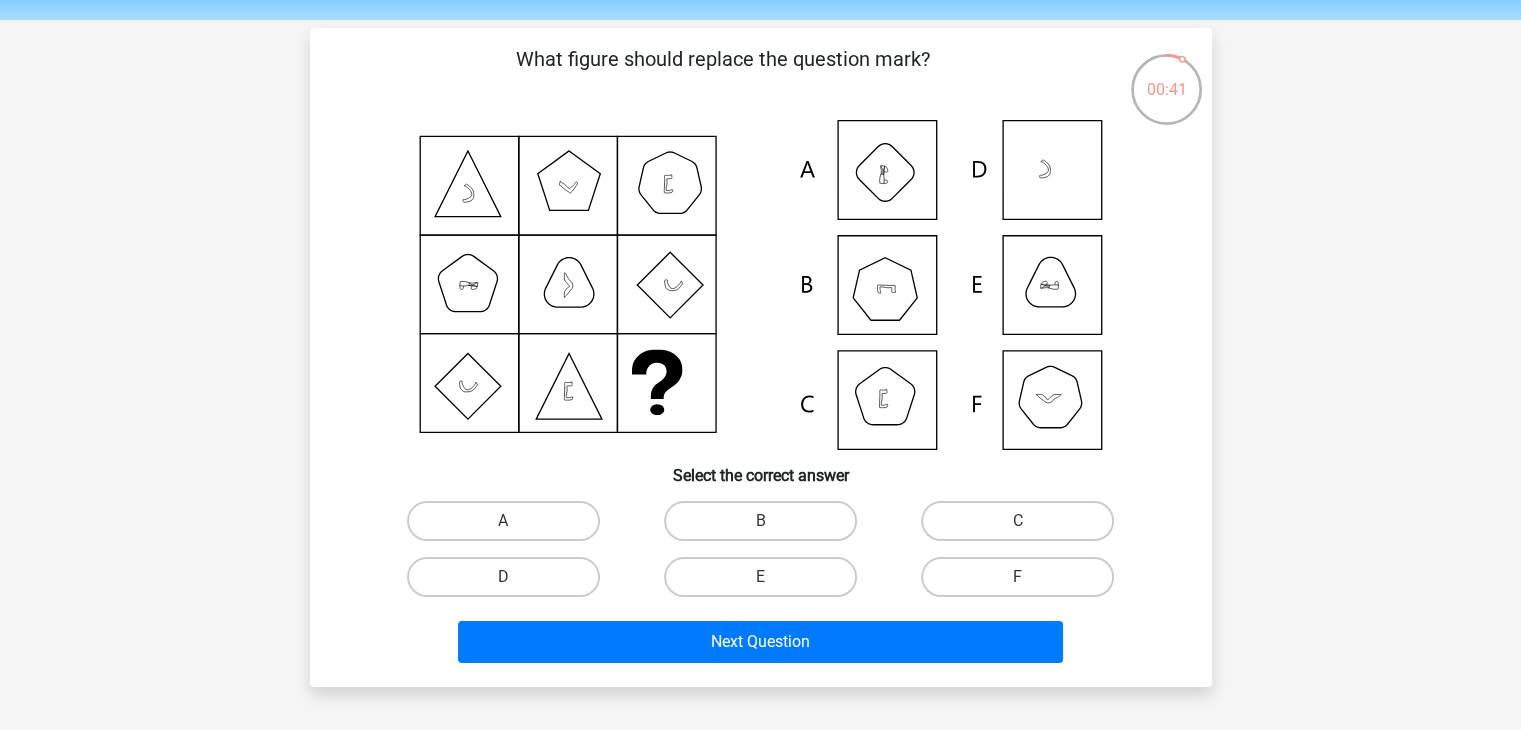 scroll, scrollTop: 66, scrollLeft: 0, axis: vertical 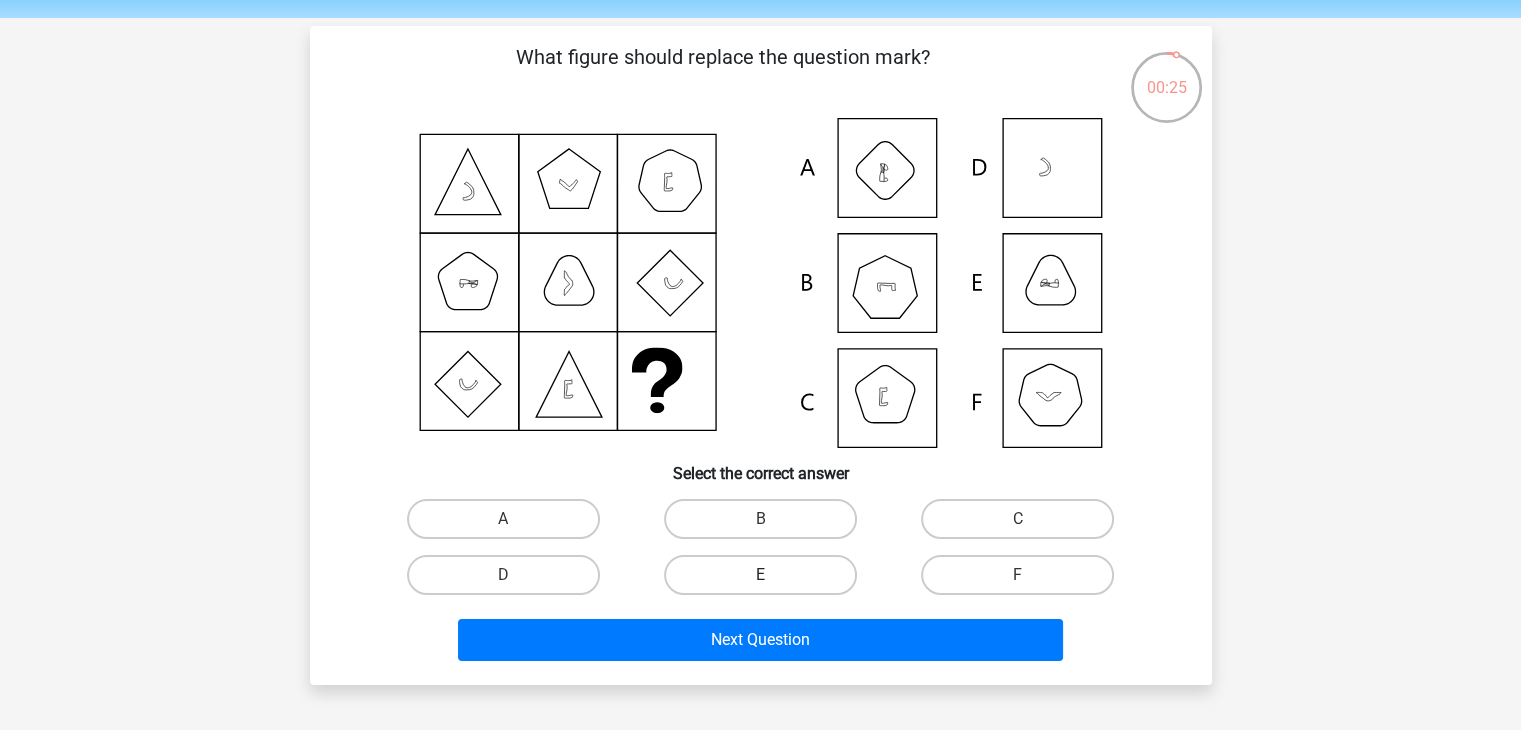 click on "E" at bounding box center (760, 575) 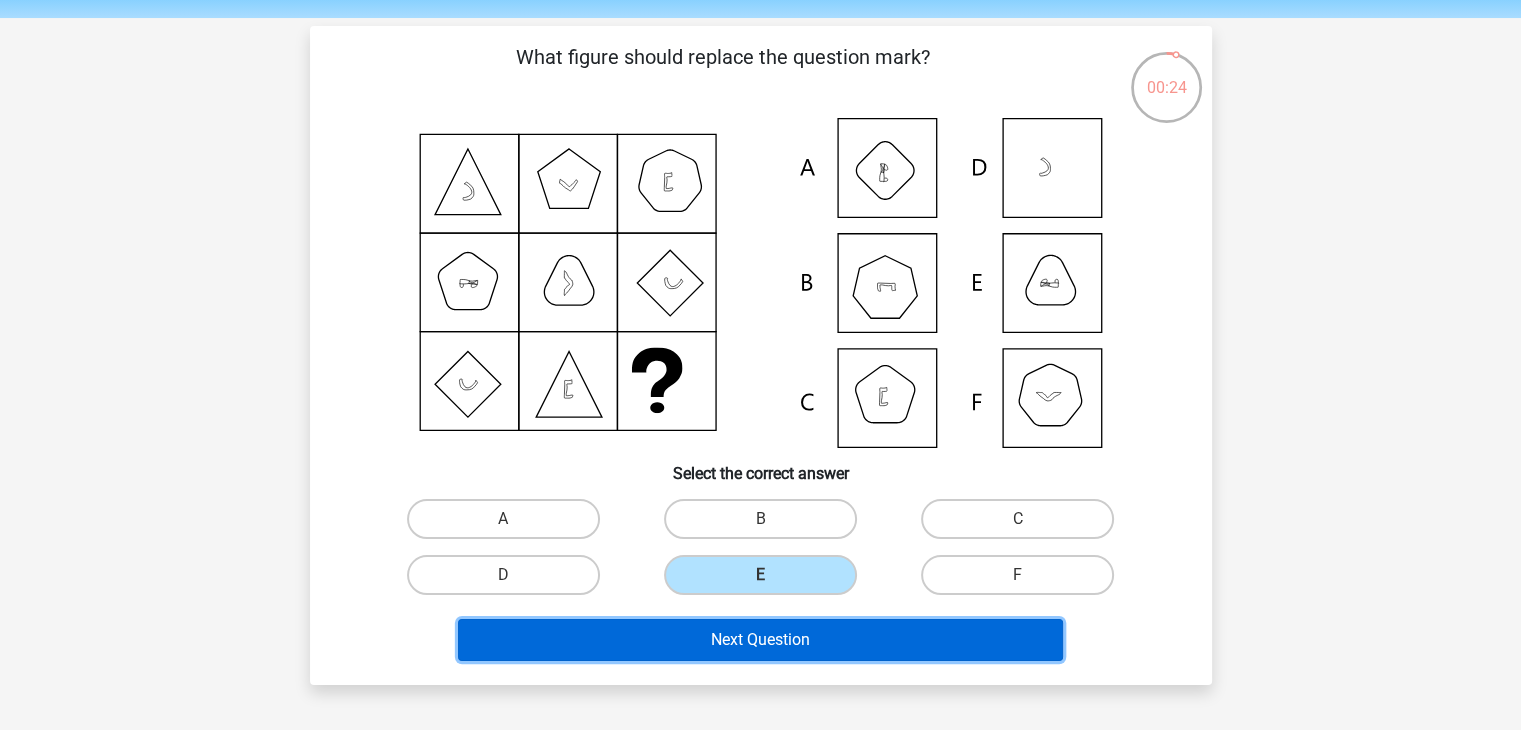 click on "Next Question" at bounding box center (760, 640) 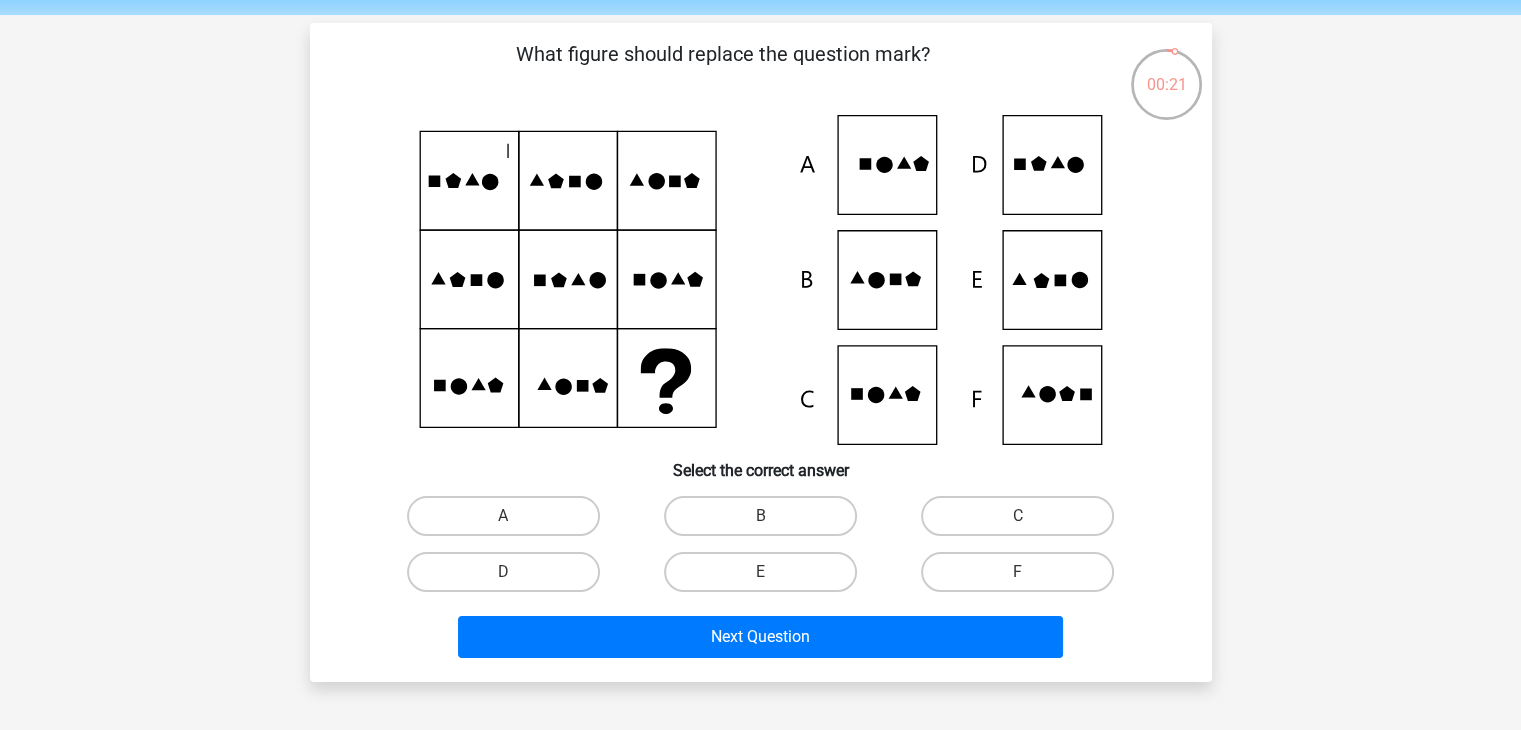 scroll, scrollTop: 70, scrollLeft: 0, axis: vertical 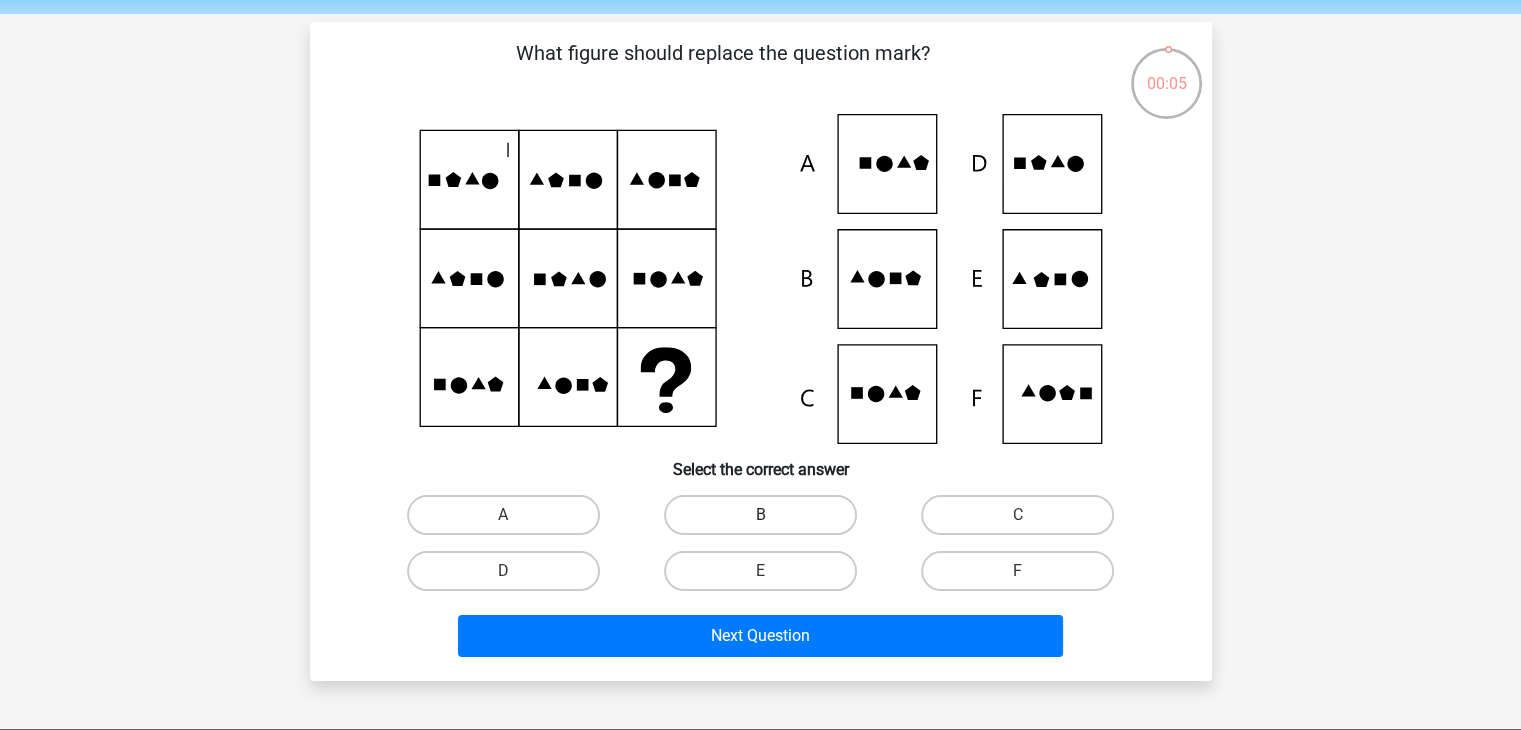 click on "B" at bounding box center [760, 515] 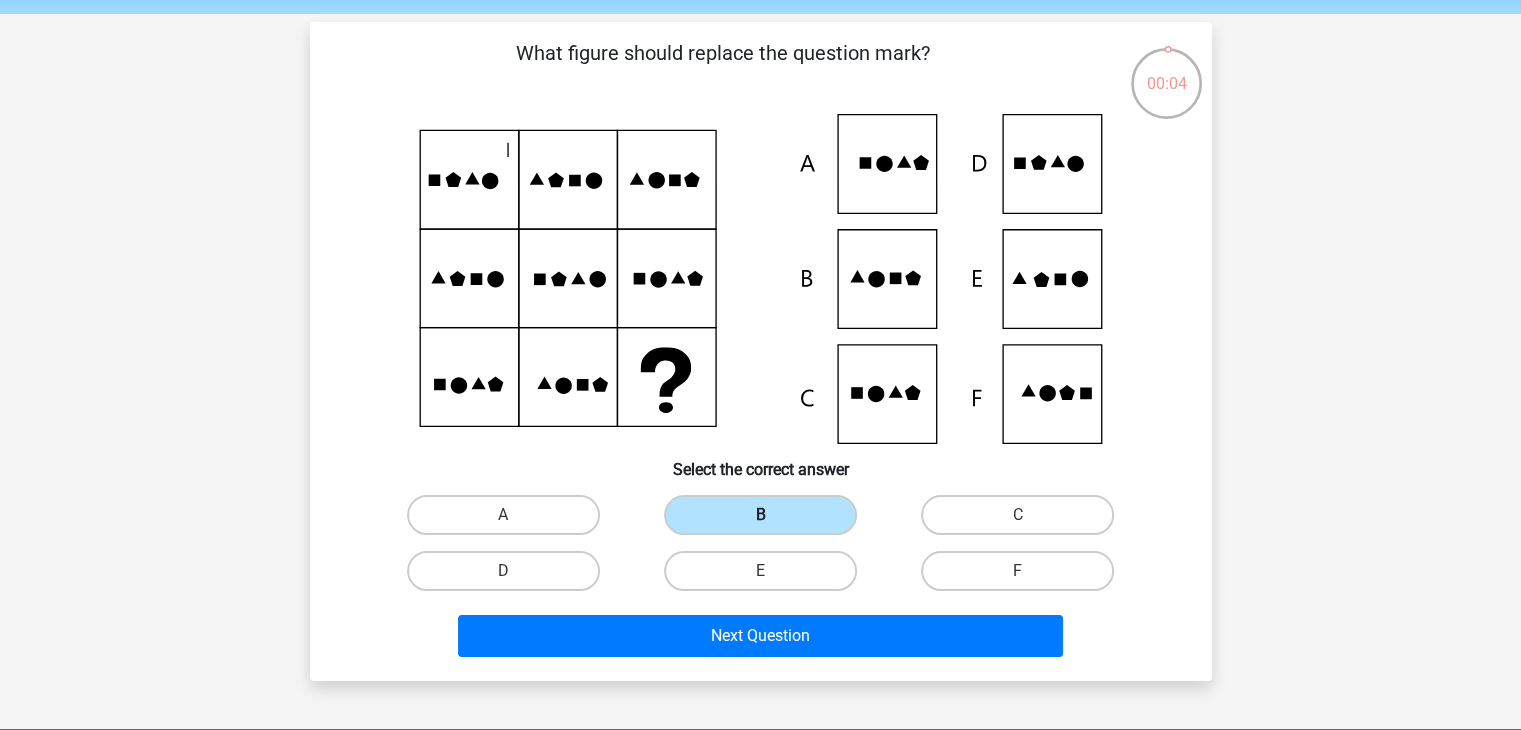 click on "B" at bounding box center [760, 515] 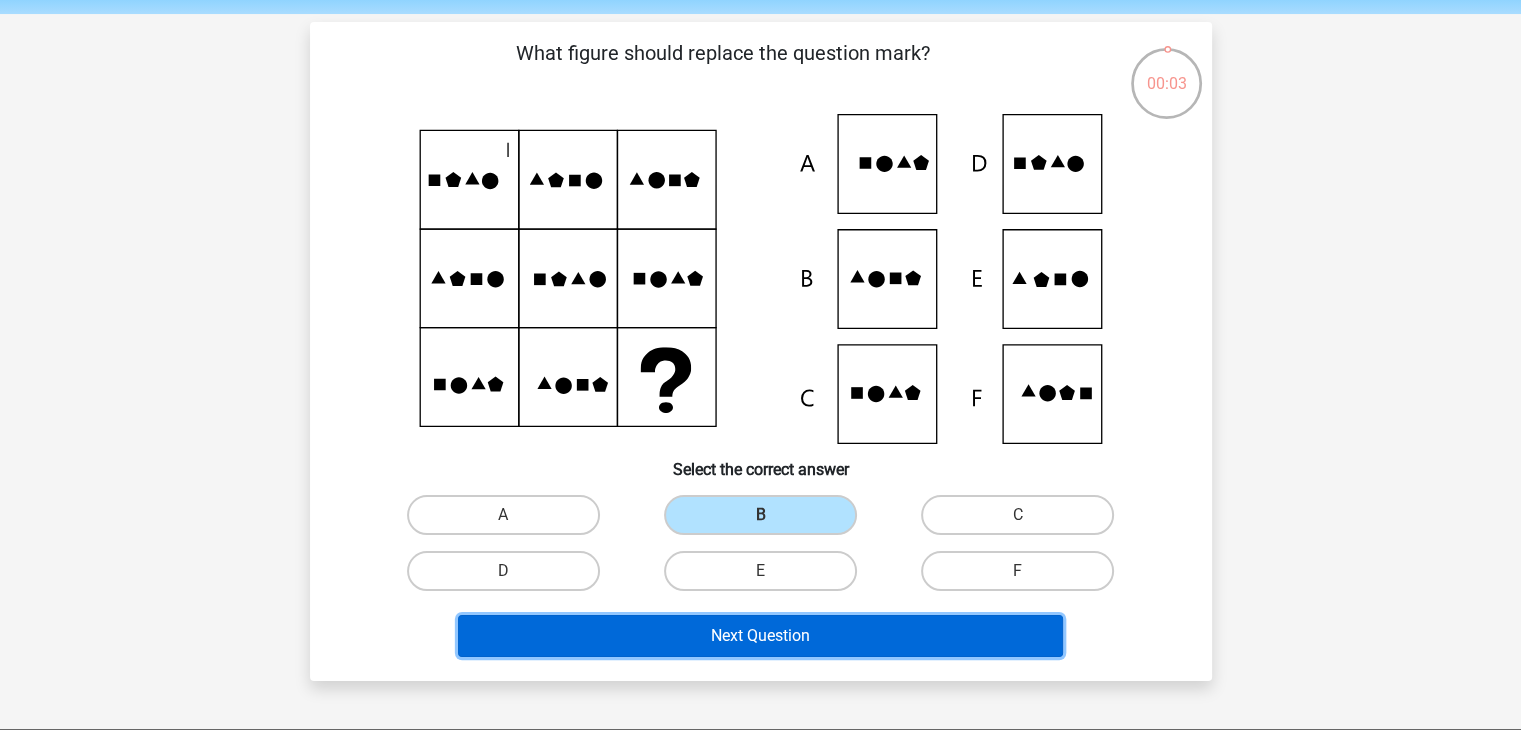 click on "Next Question" at bounding box center [760, 636] 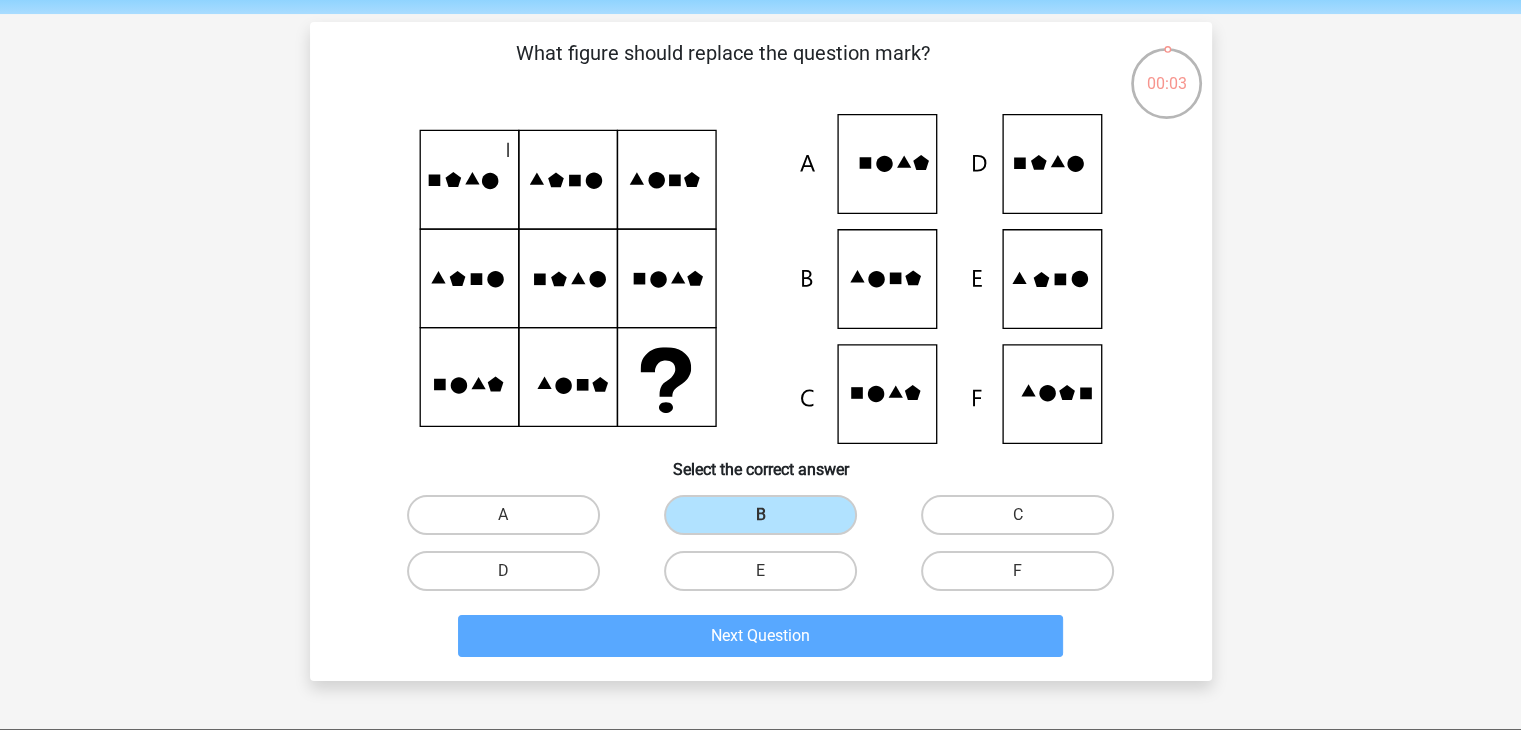 scroll, scrollTop: 92, scrollLeft: 0, axis: vertical 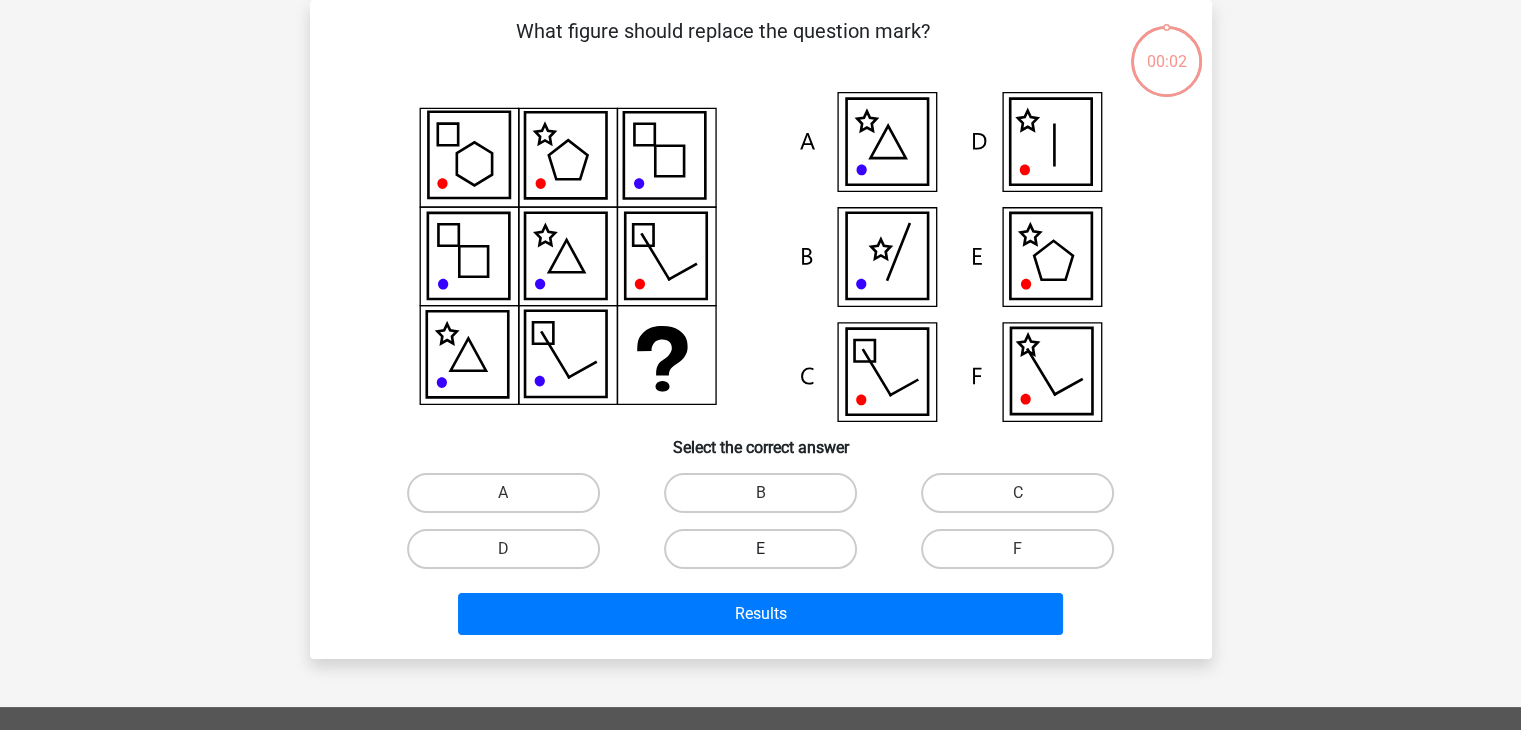 click on "E" at bounding box center [760, 549] 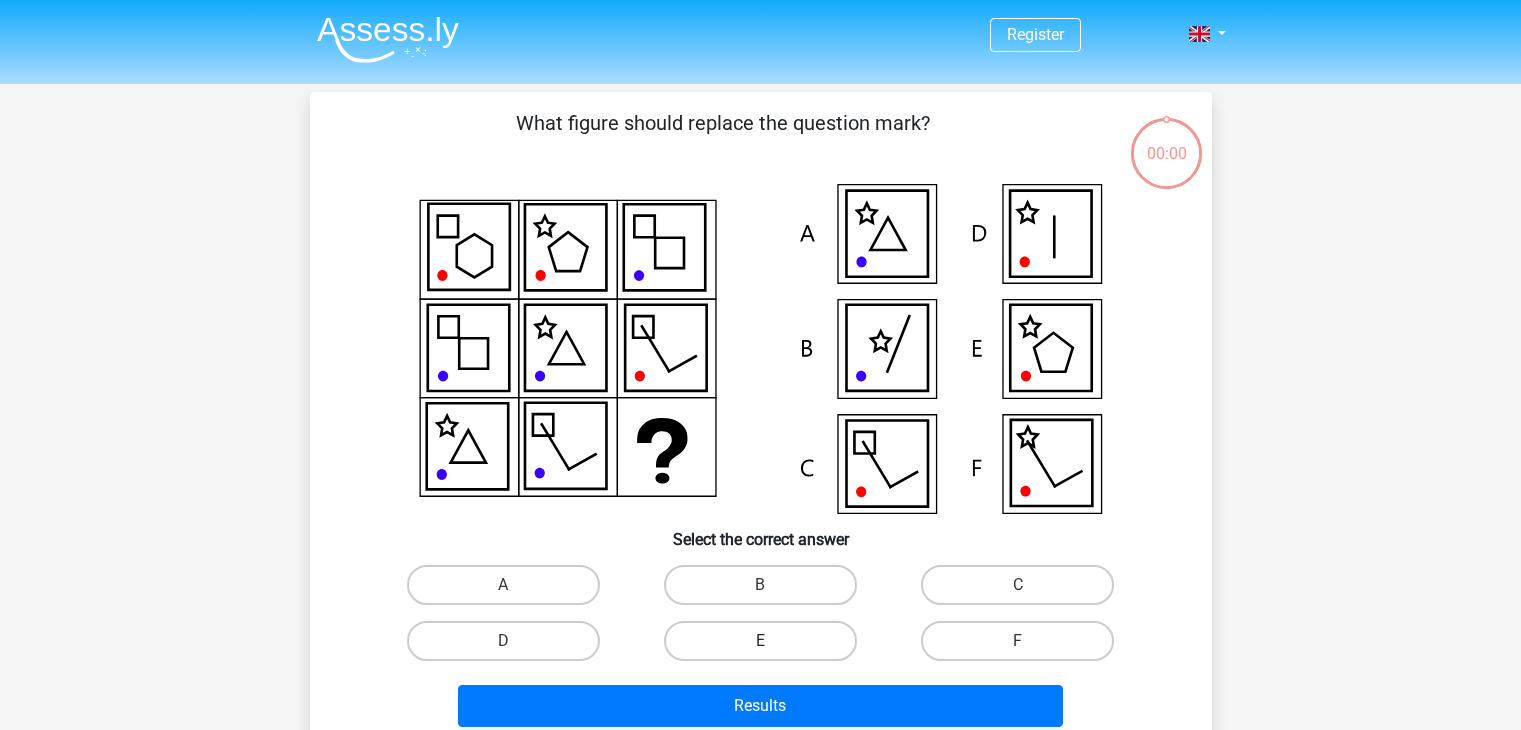 scroll, scrollTop: 92, scrollLeft: 0, axis: vertical 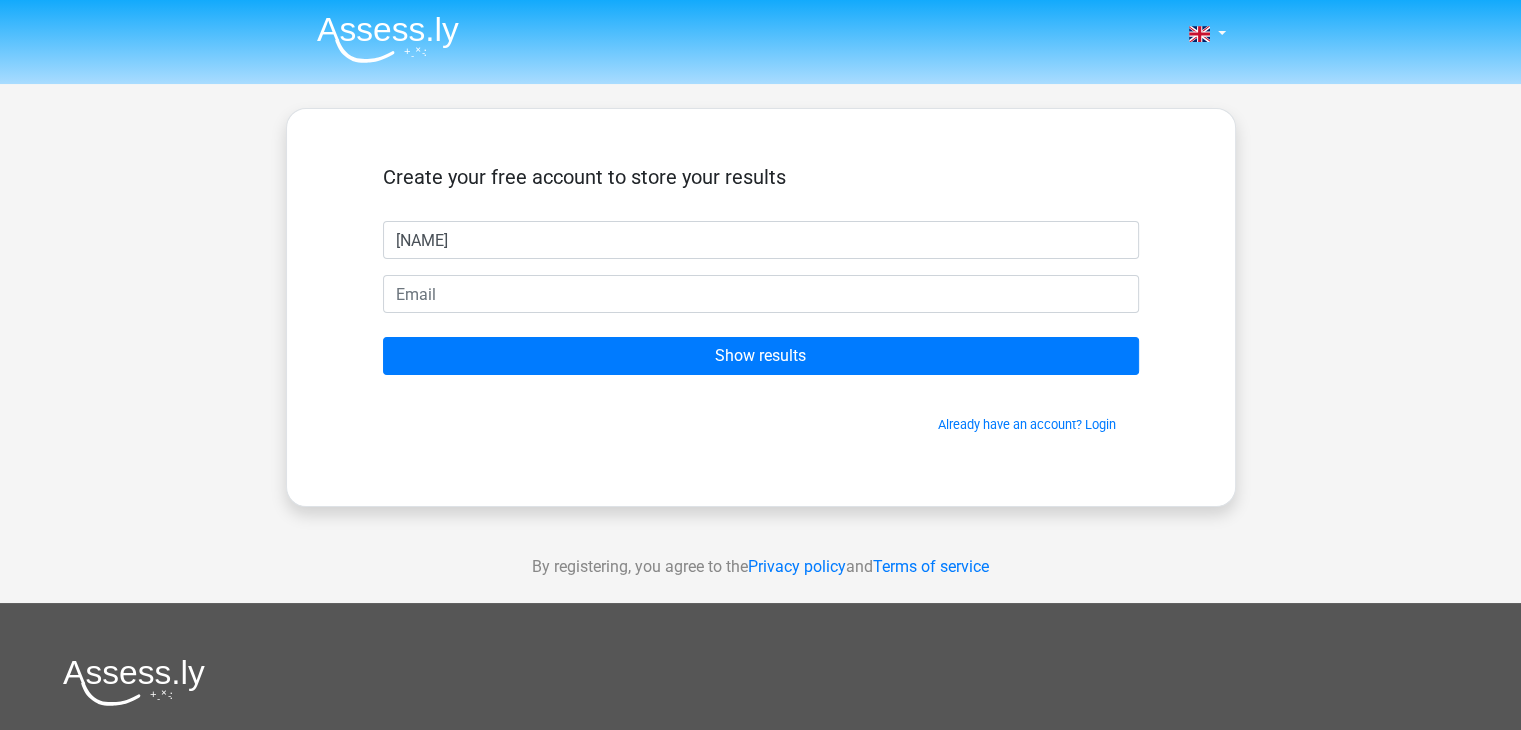 type on "[NAME]" 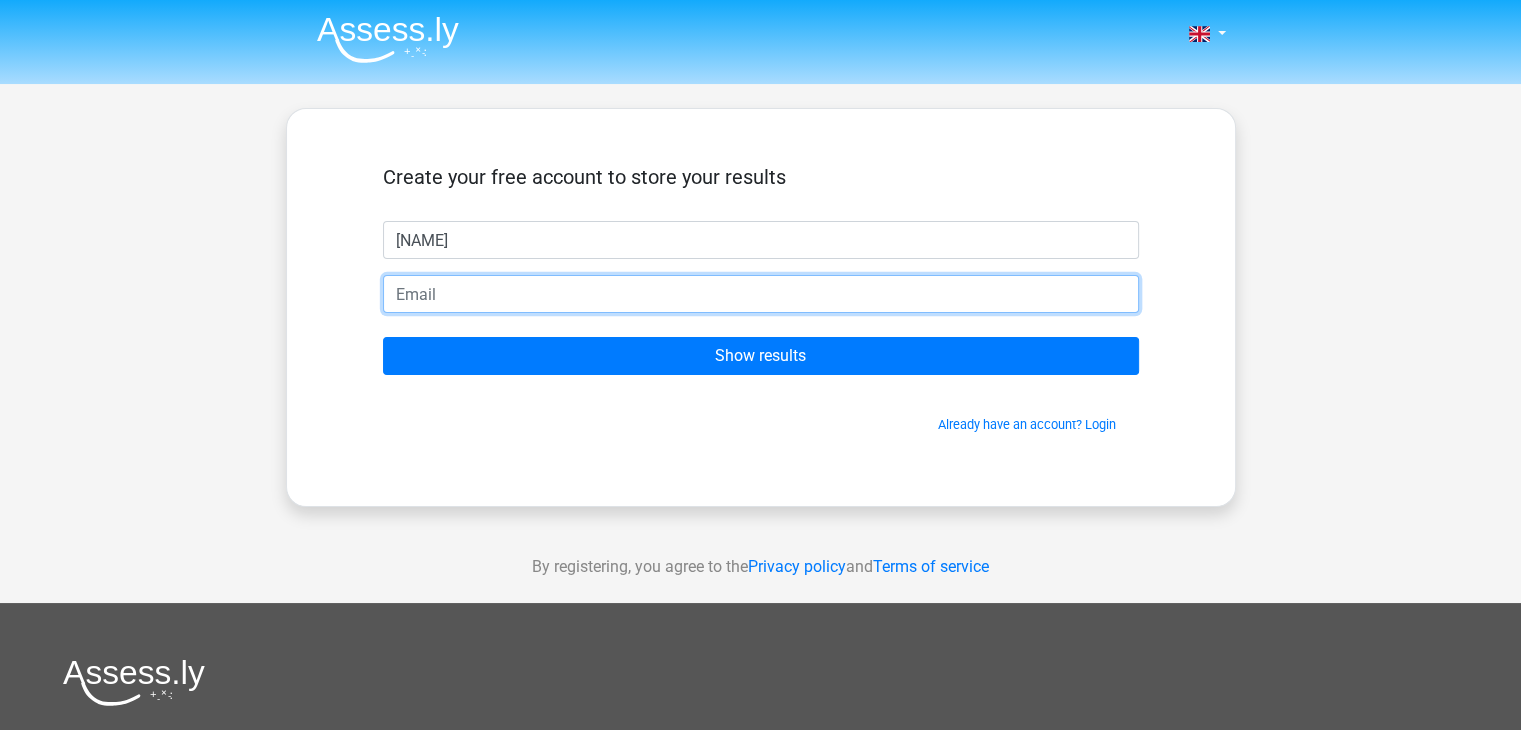 click at bounding box center [761, 294] 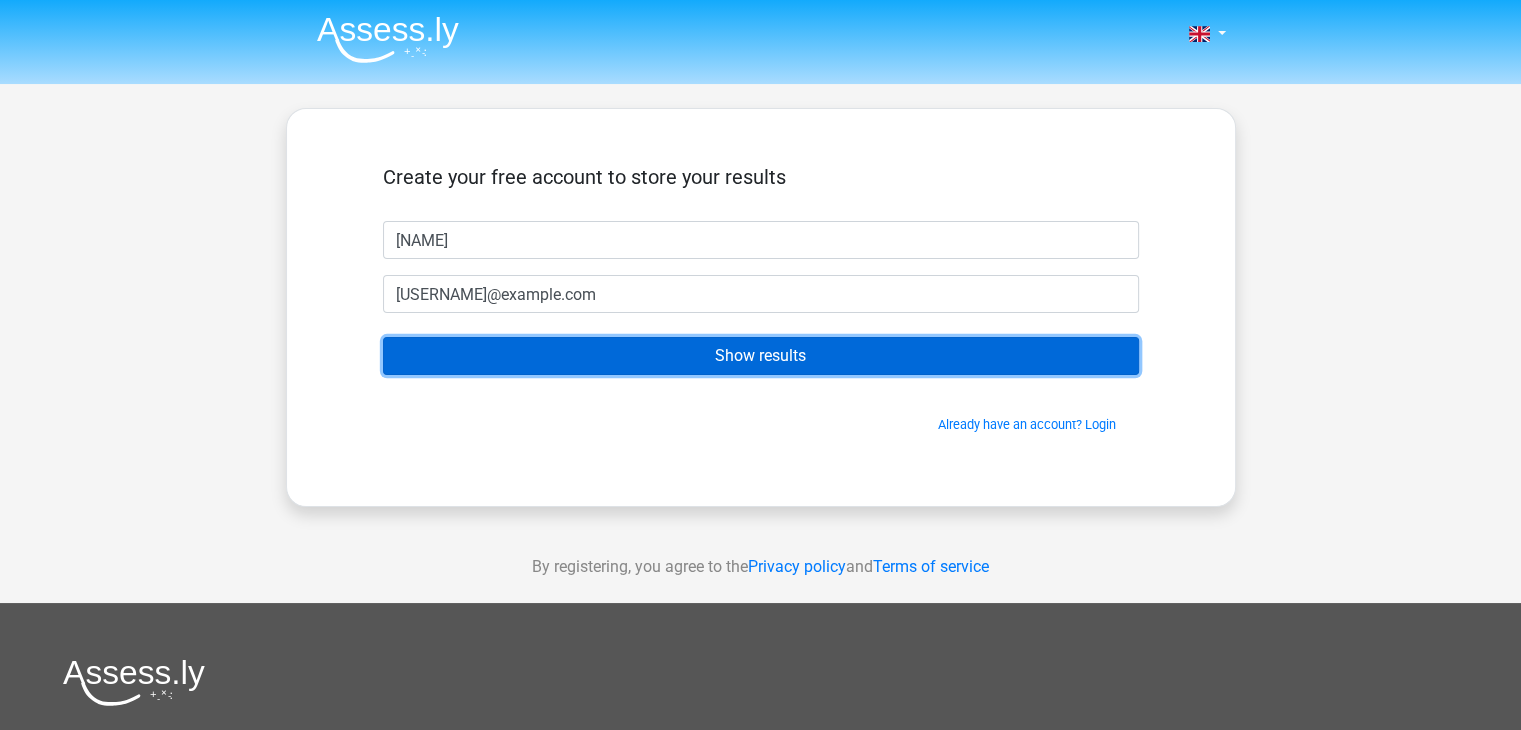 click on "Show results" at bounding box center [761, 356] 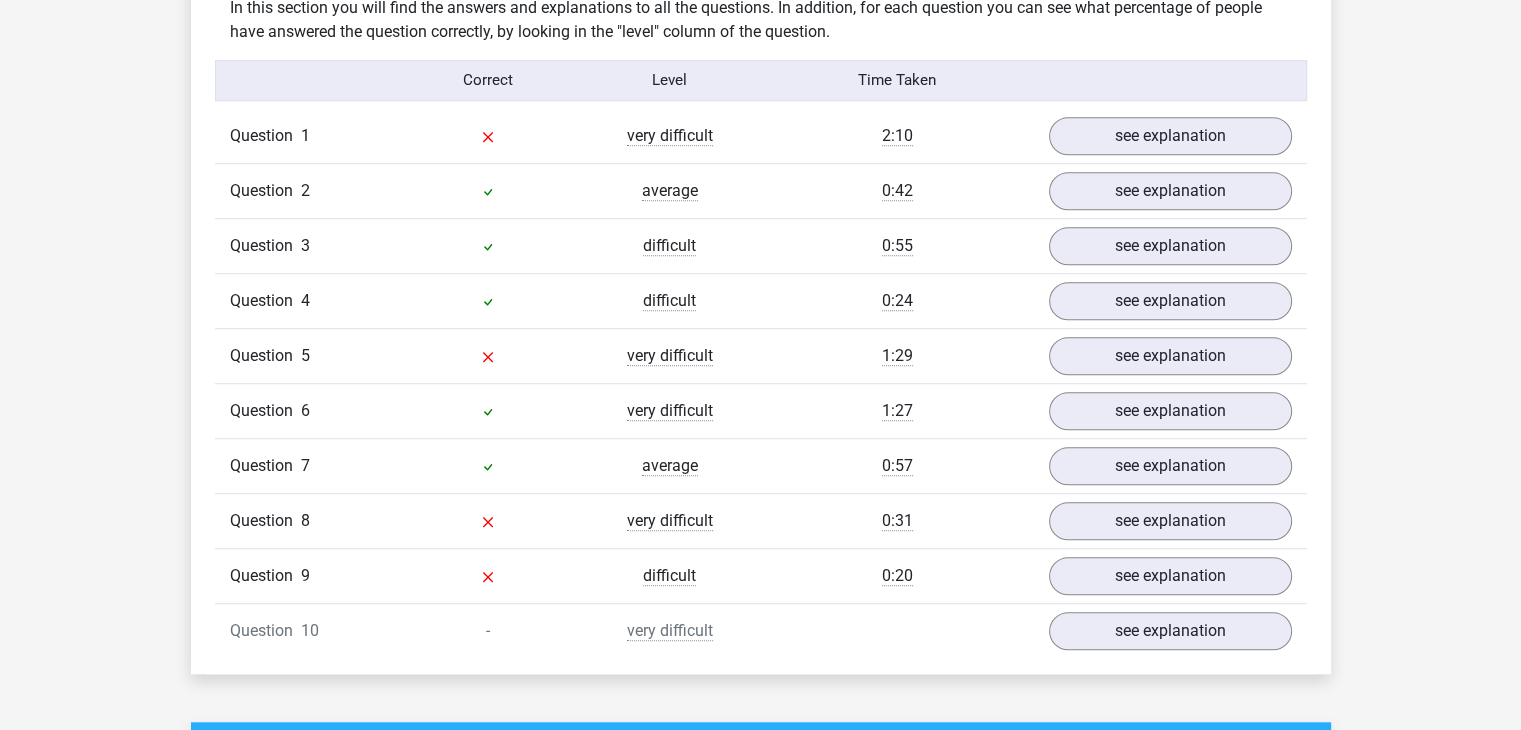 scroll, scrollTop: 1578, scrollLeft: 0, axis: vertical 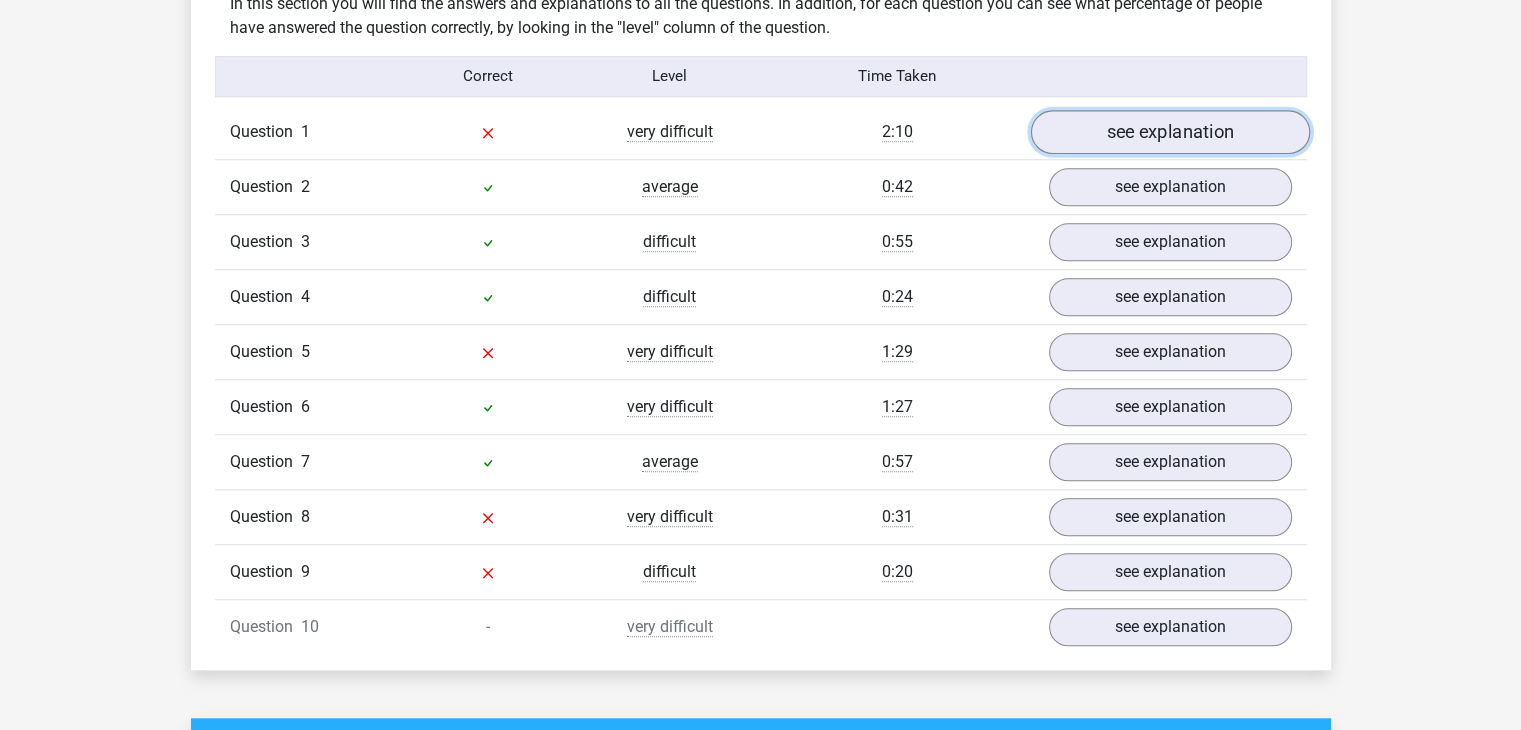 click on "see explanation" at bounding box center [1169, 132] 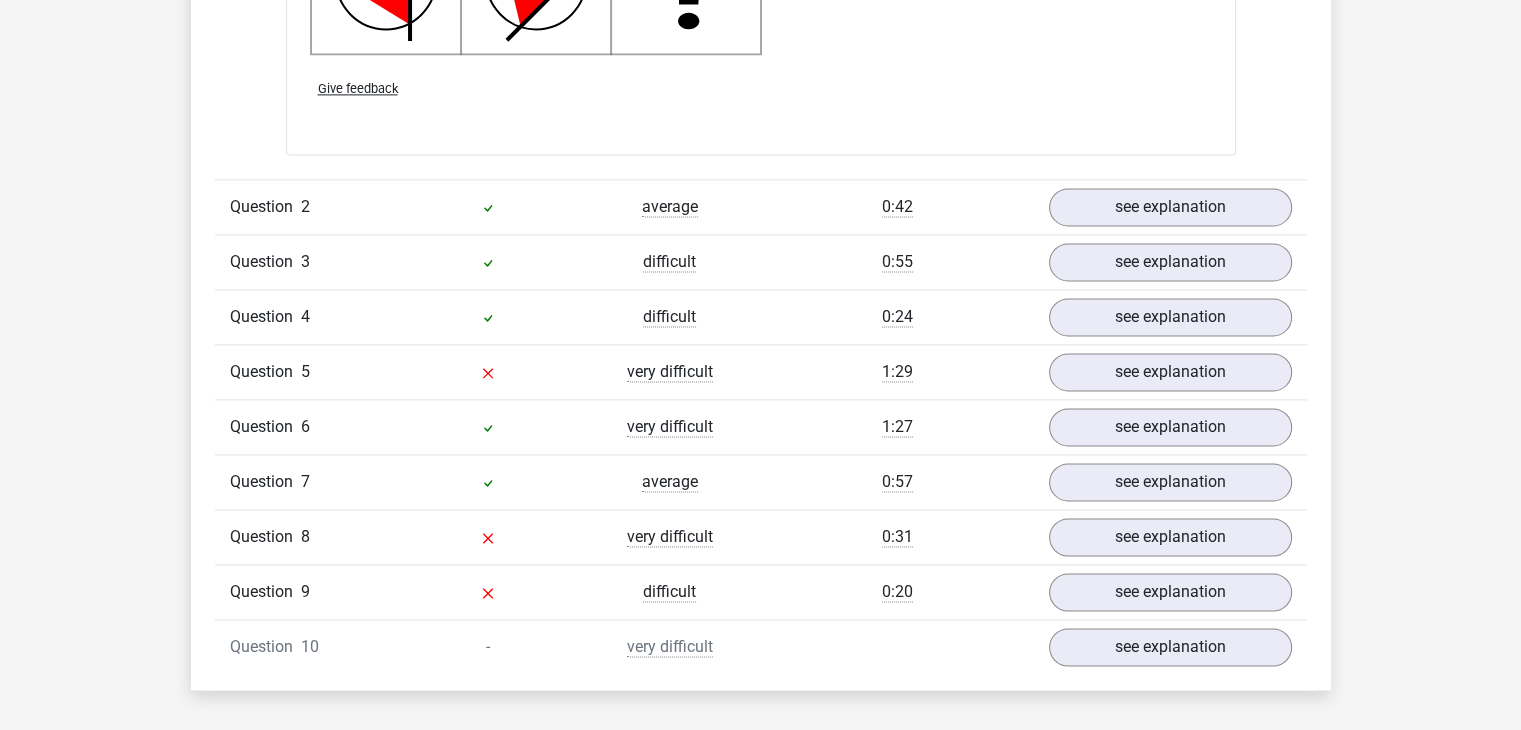 scroll, scrollTop: 2832, scrollLeft: 0, axis: vertical 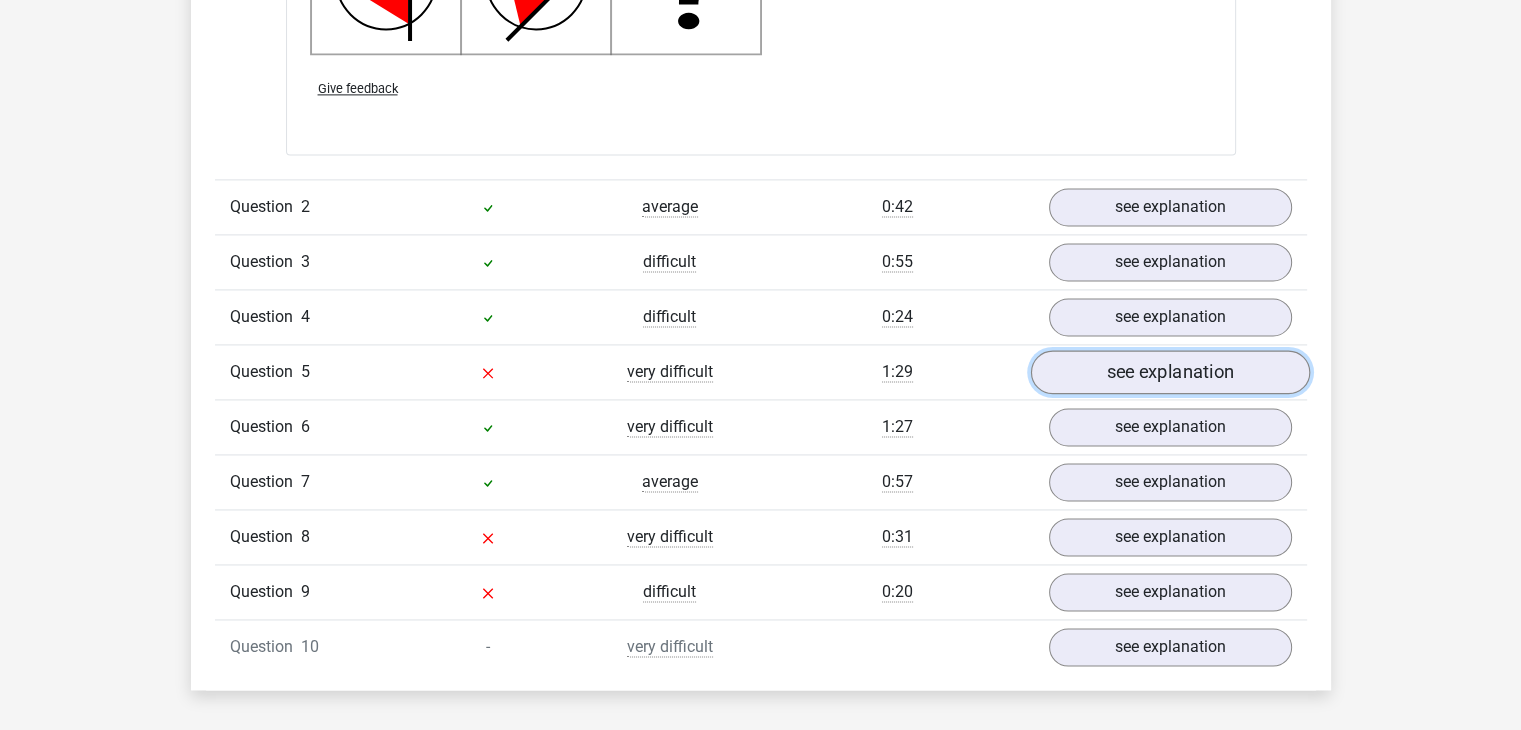 click on "see explanation" at bounding box center (1169, 372) 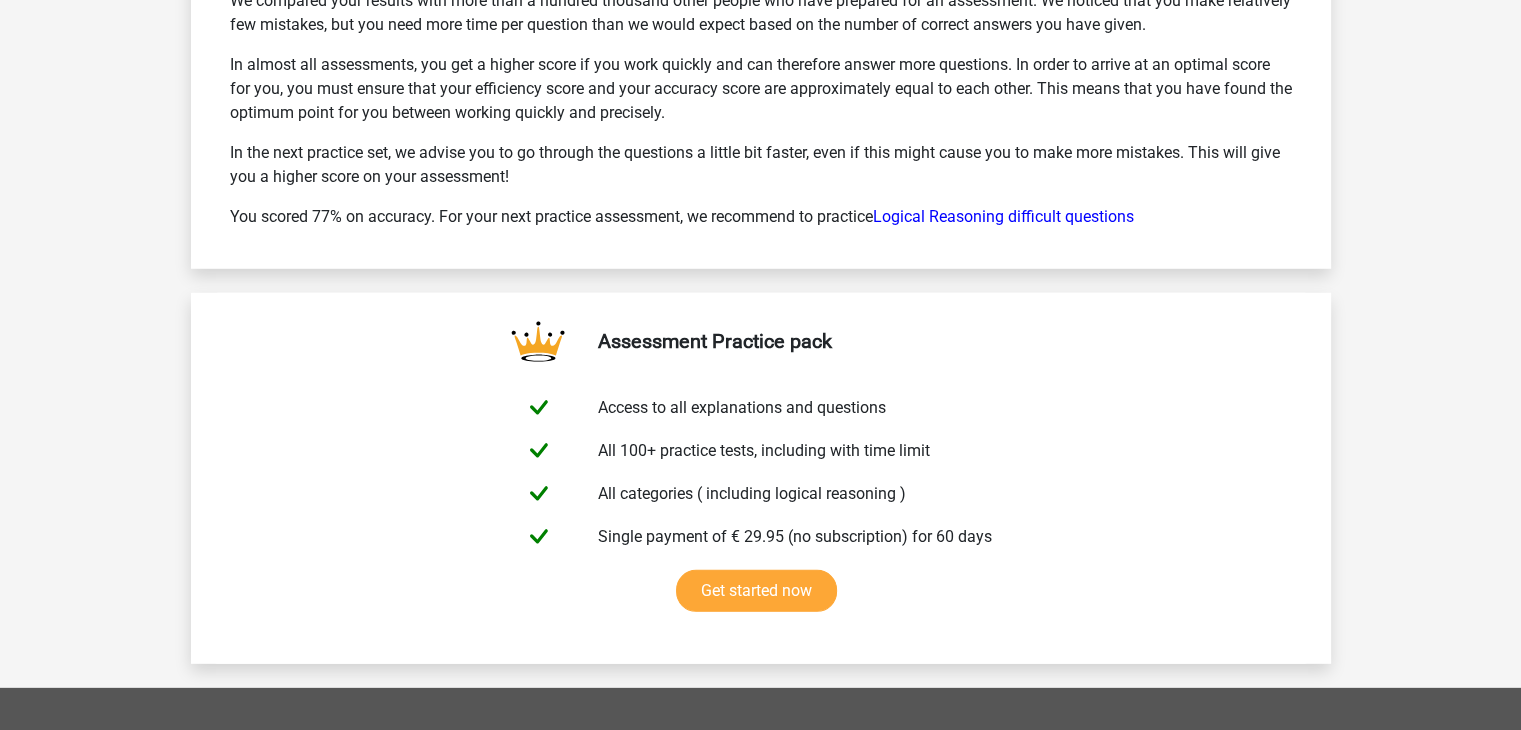 scroll, scrollTop: 5722, scrollLeft: 0, axis: vertical 